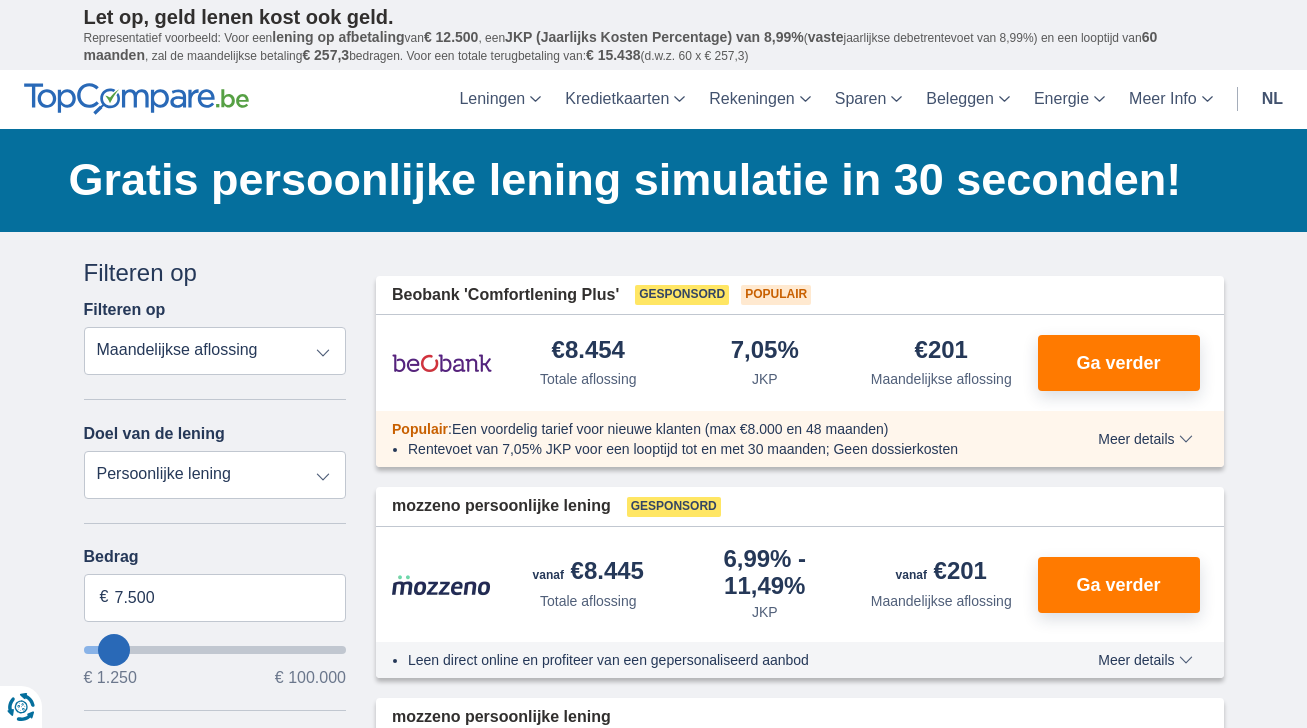 scroll, scrollTop: 0, scrollLeft: 0, axis: both 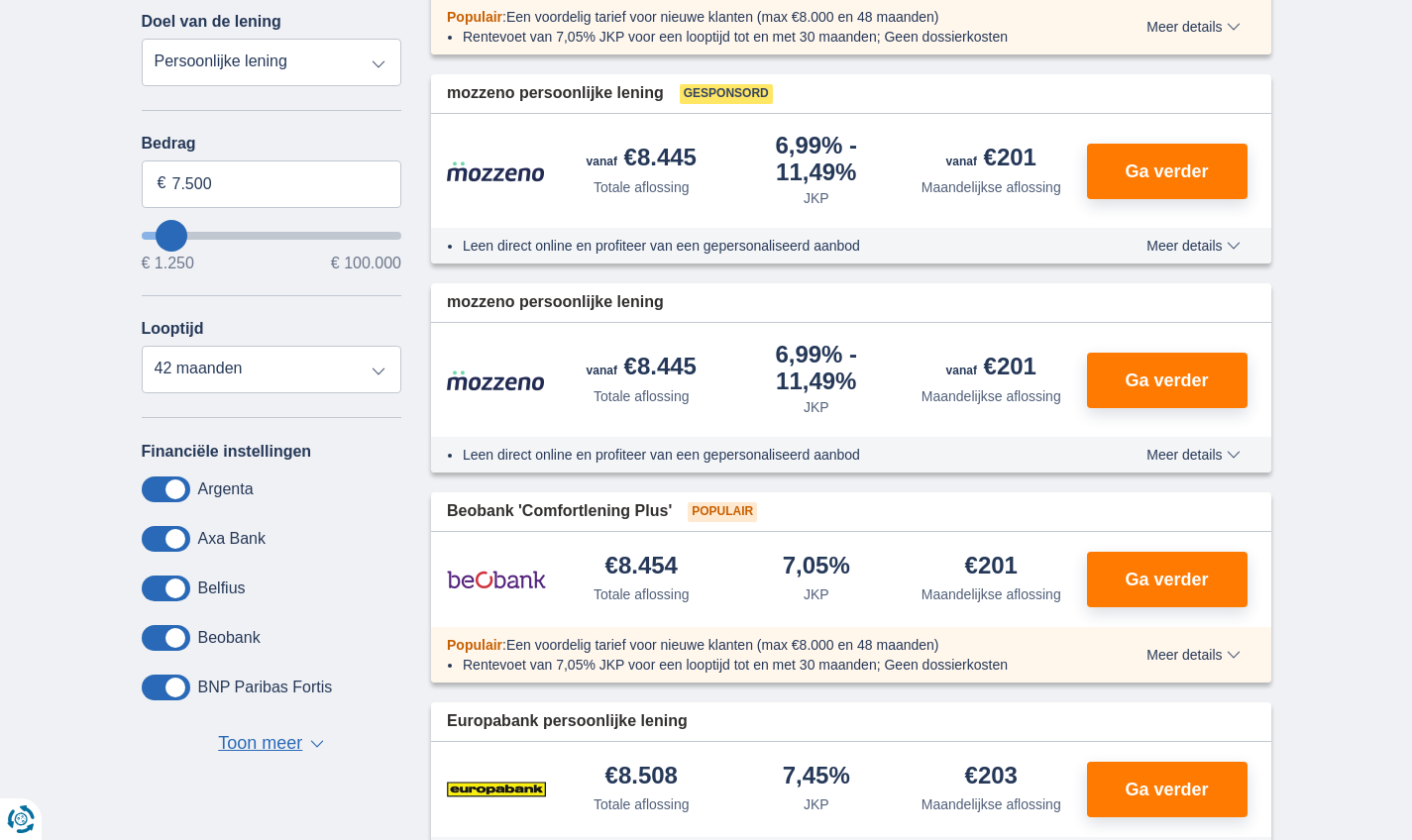 click on "Toon meer
Toon minder
▼
▲" at bounding box center [271, 744] 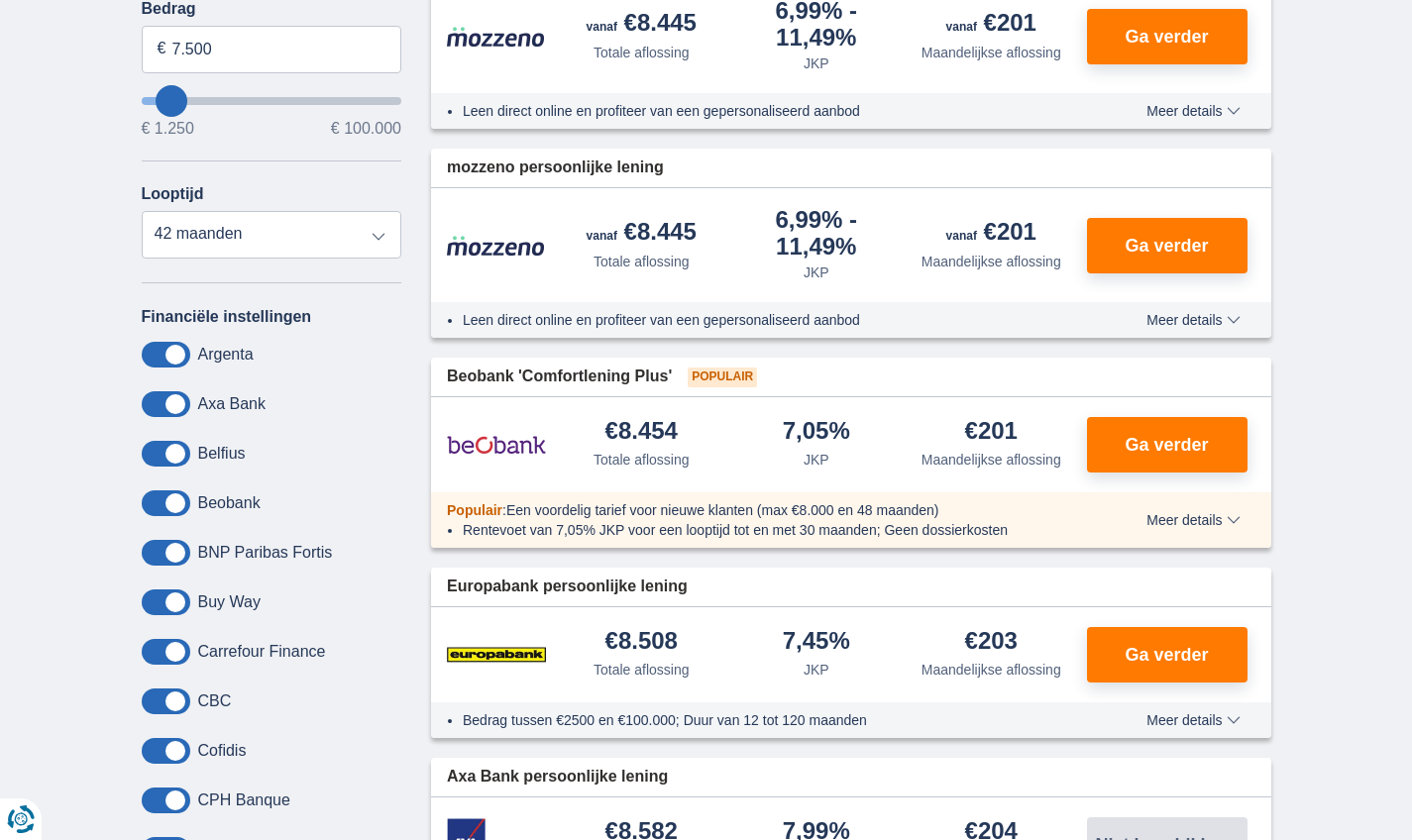 scroll, scrollTop: 547, scrollLeft: 0, axis: vertical 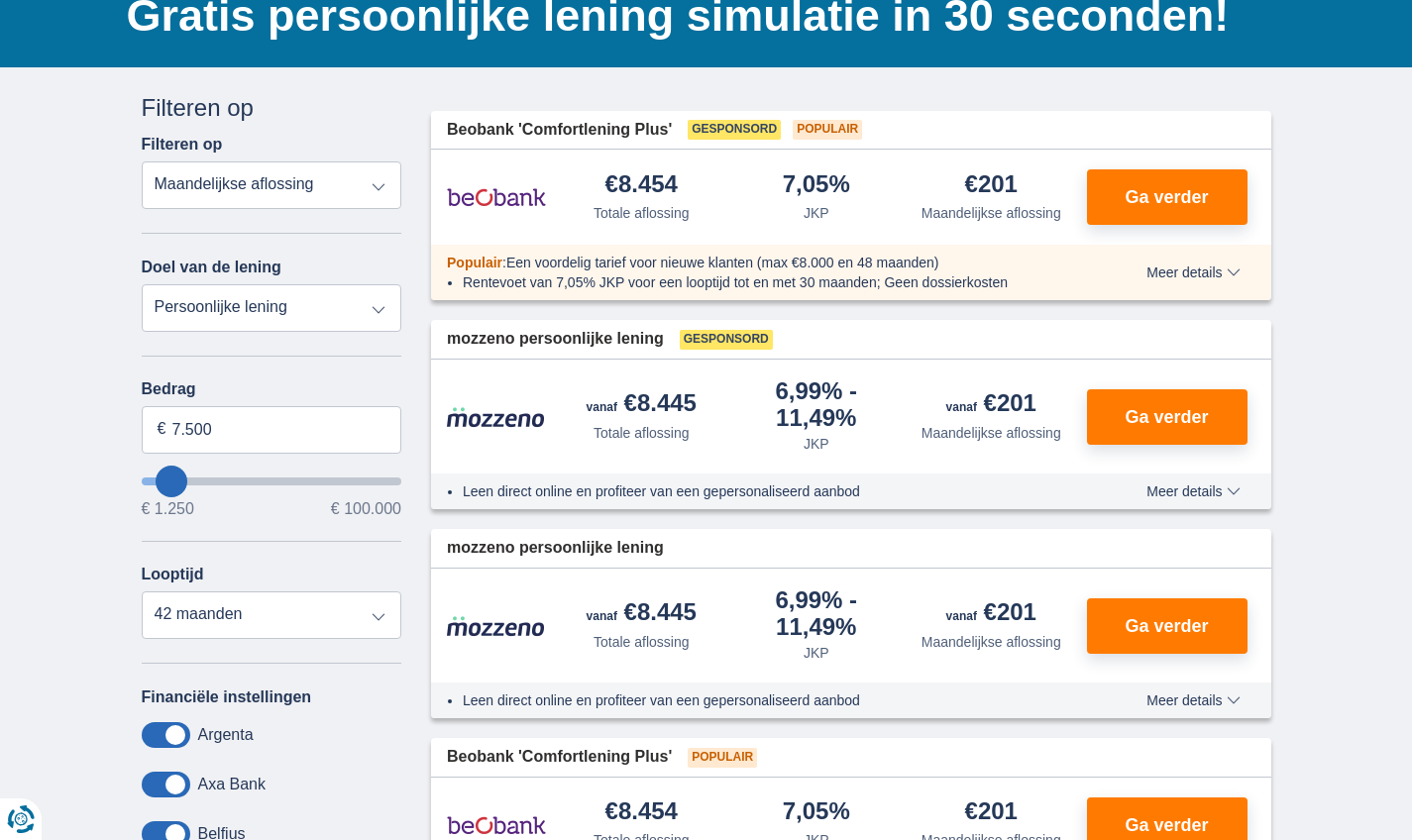 type on "8.250" 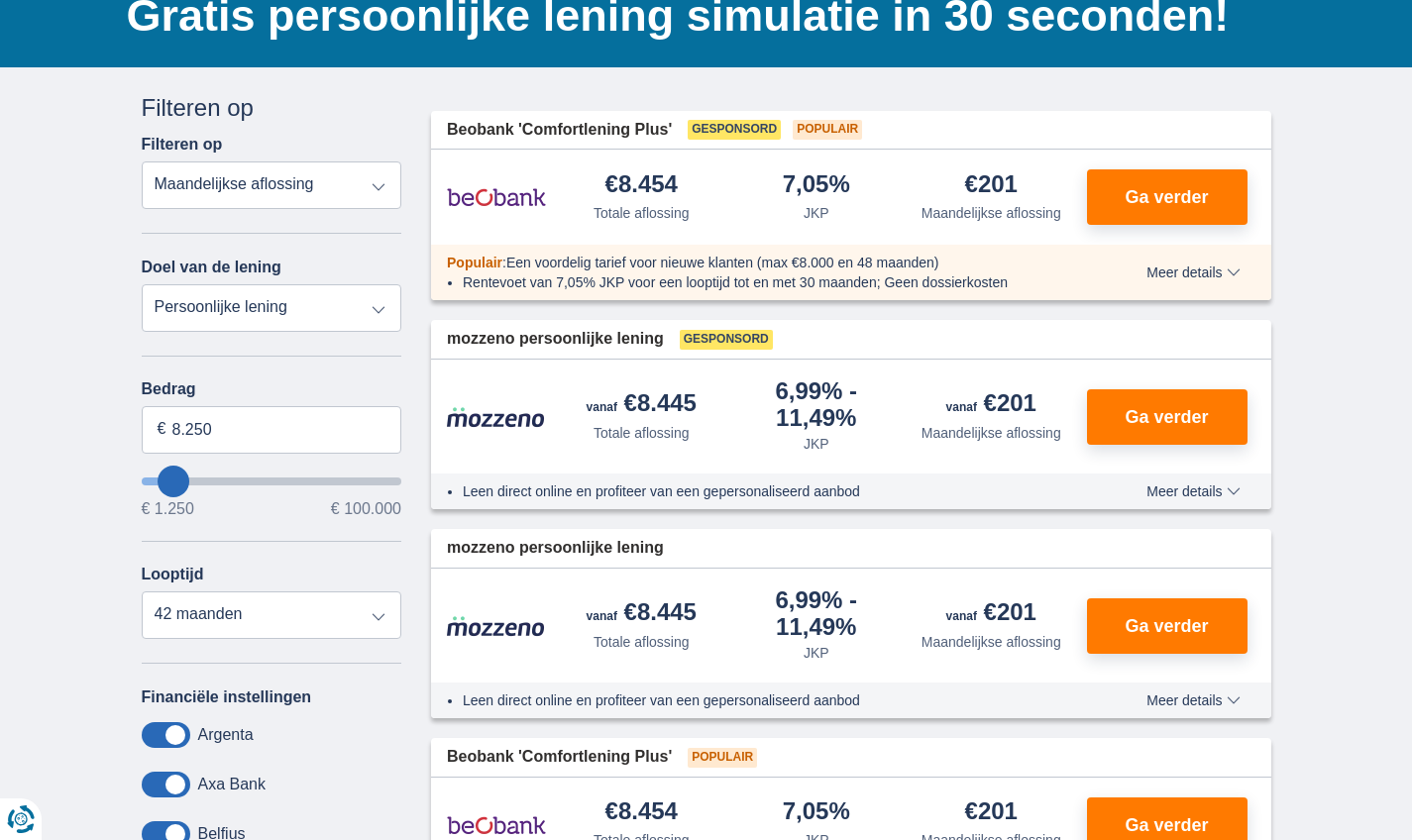 type on "9.250" 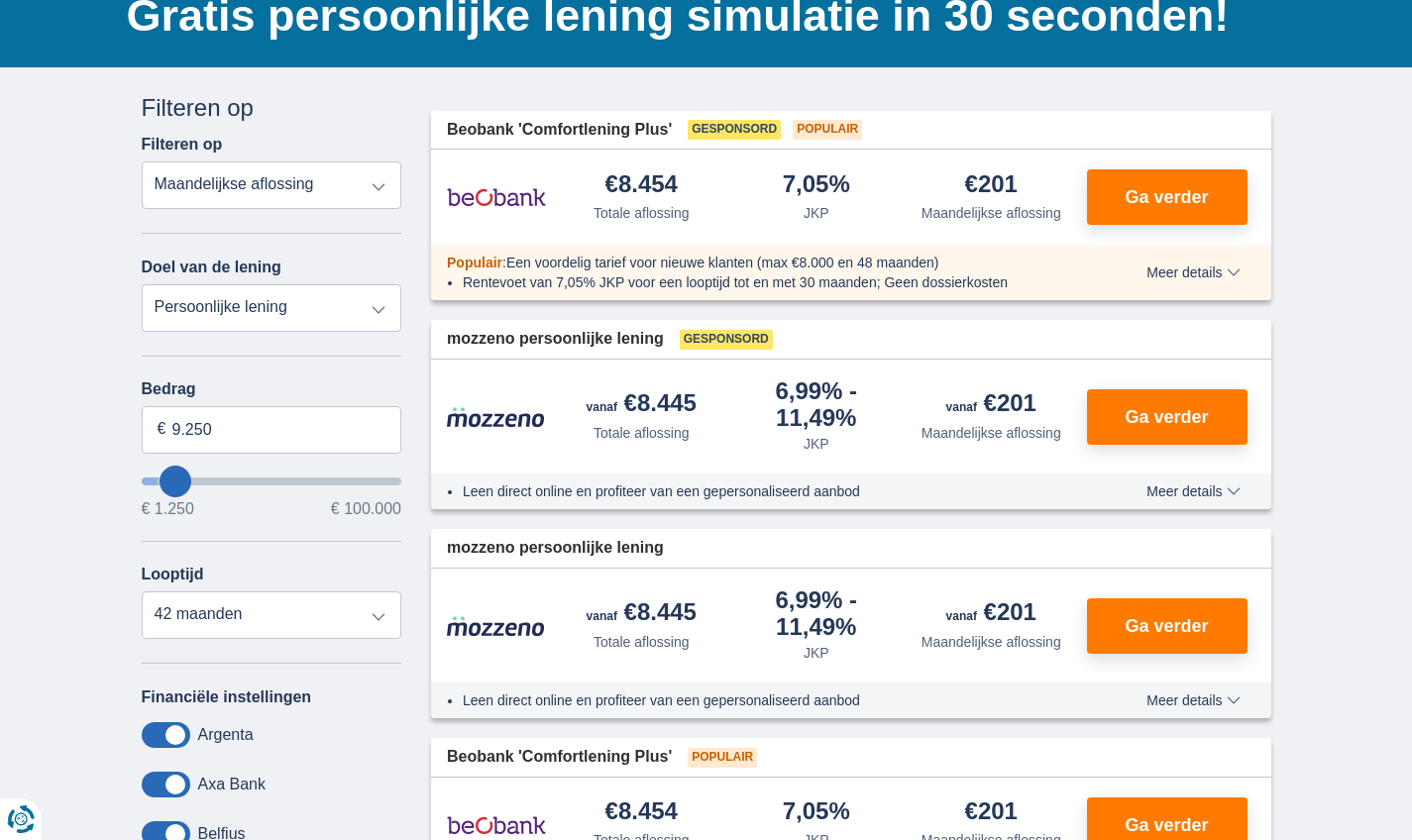 type on "10.250" 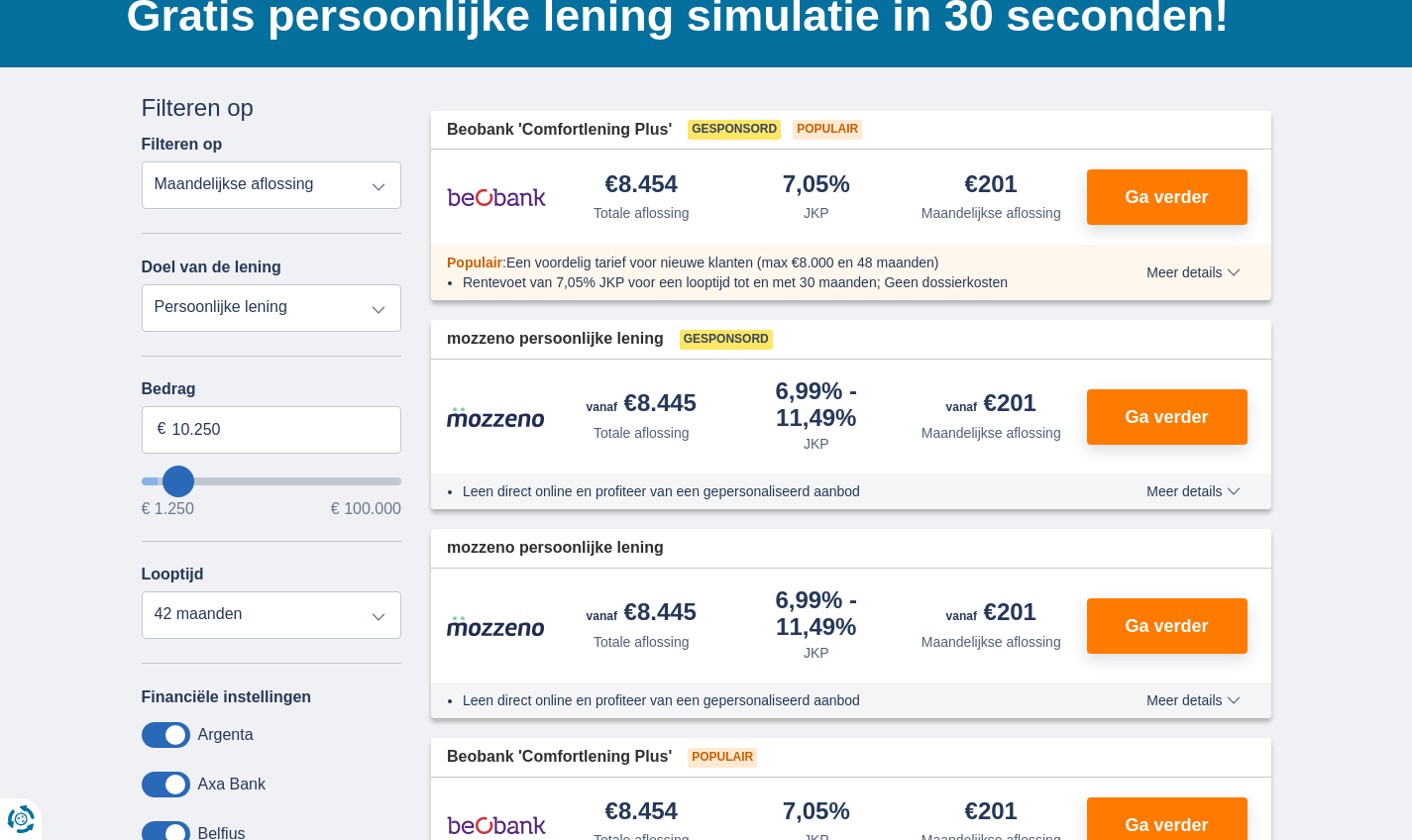 type on "11.250" 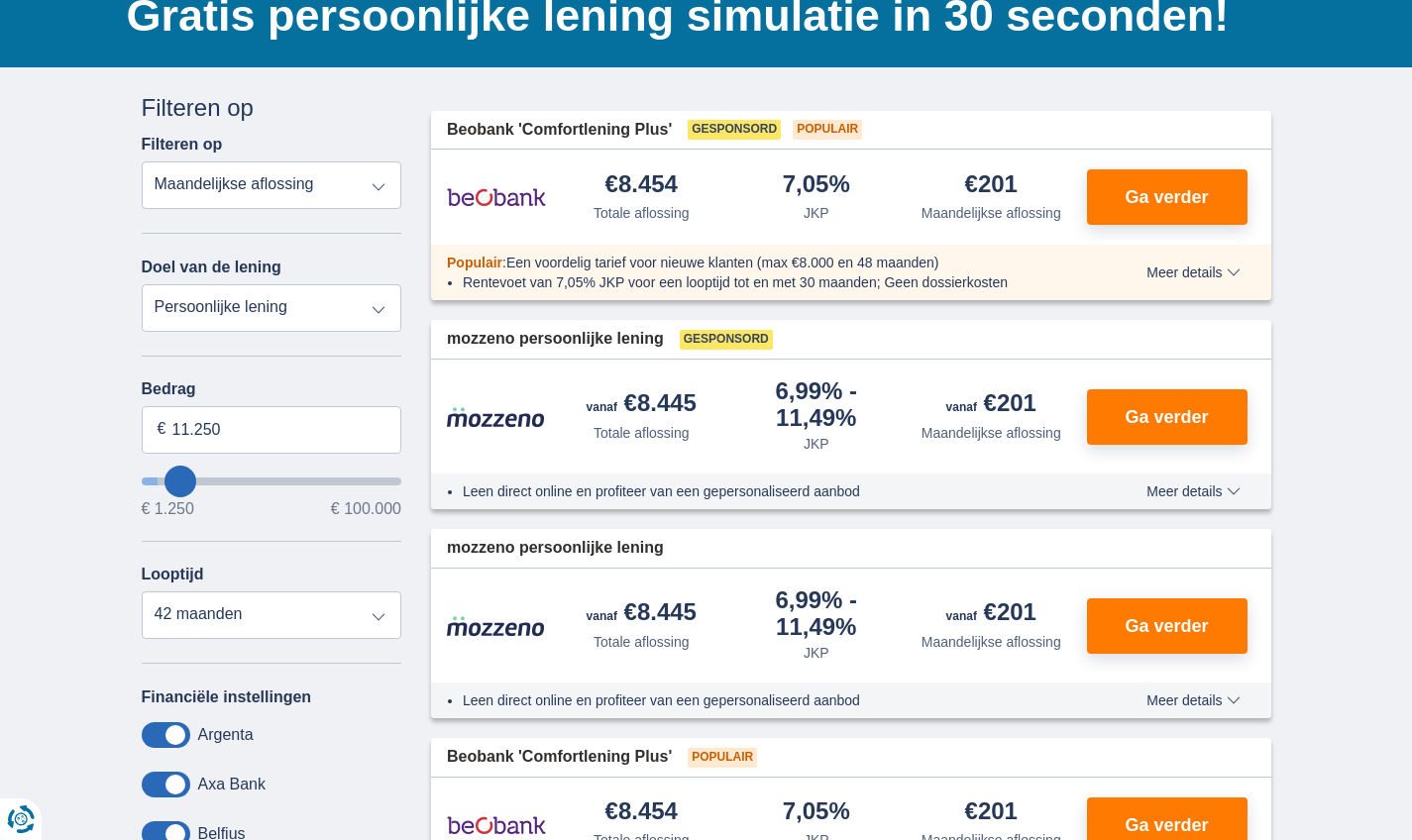 type on "12.250" 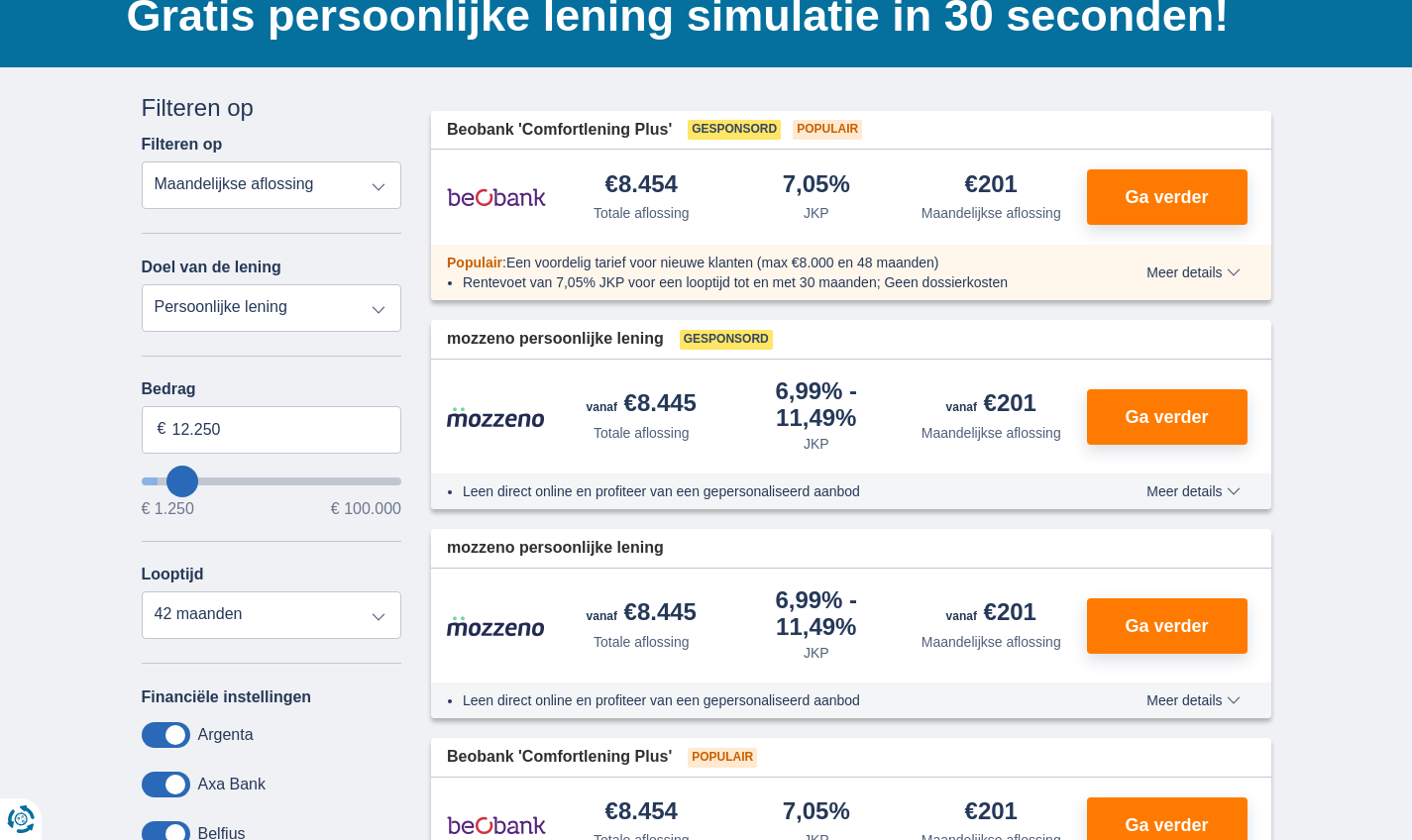 type on "14.250" 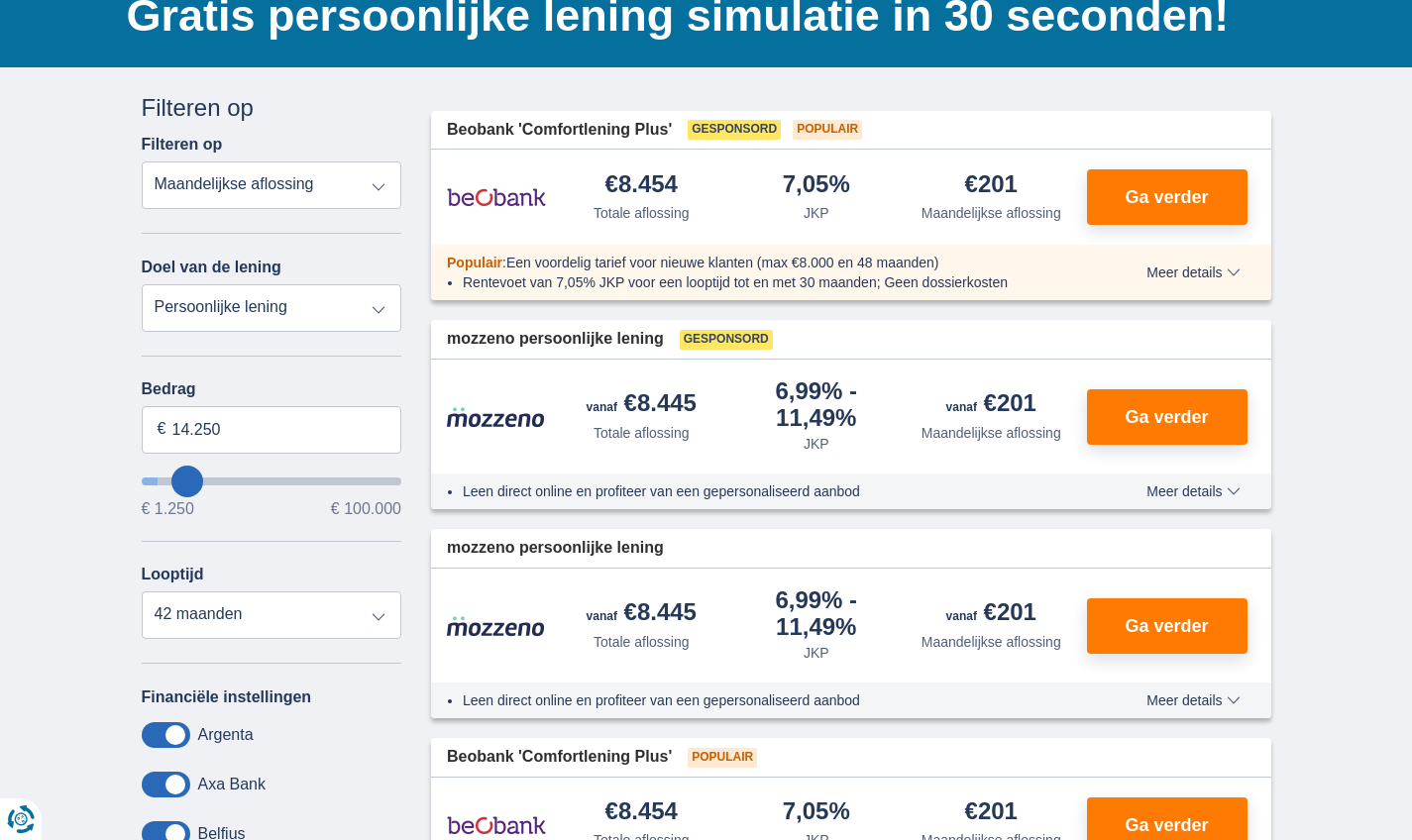 type on "15.250" 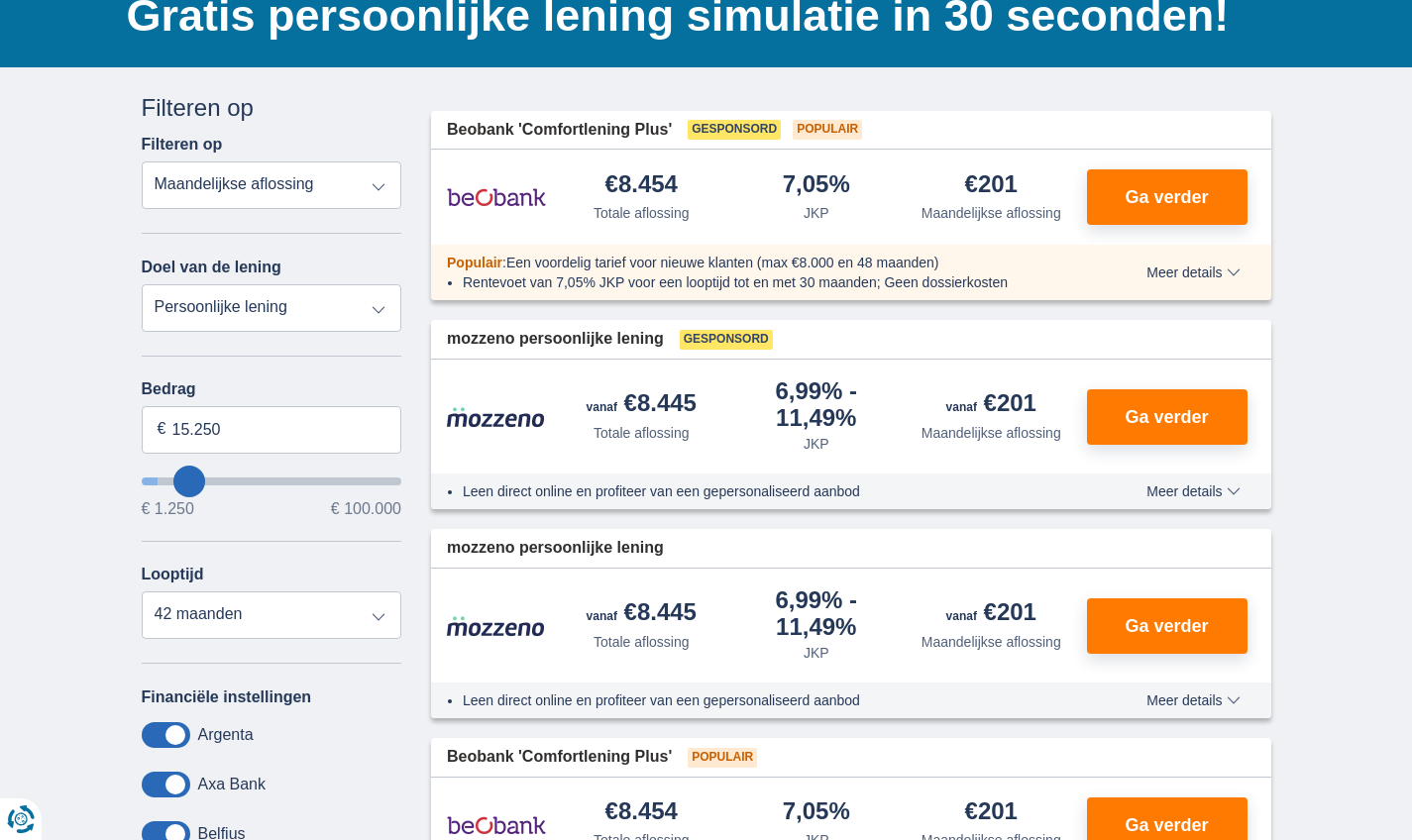 type on "16.250" 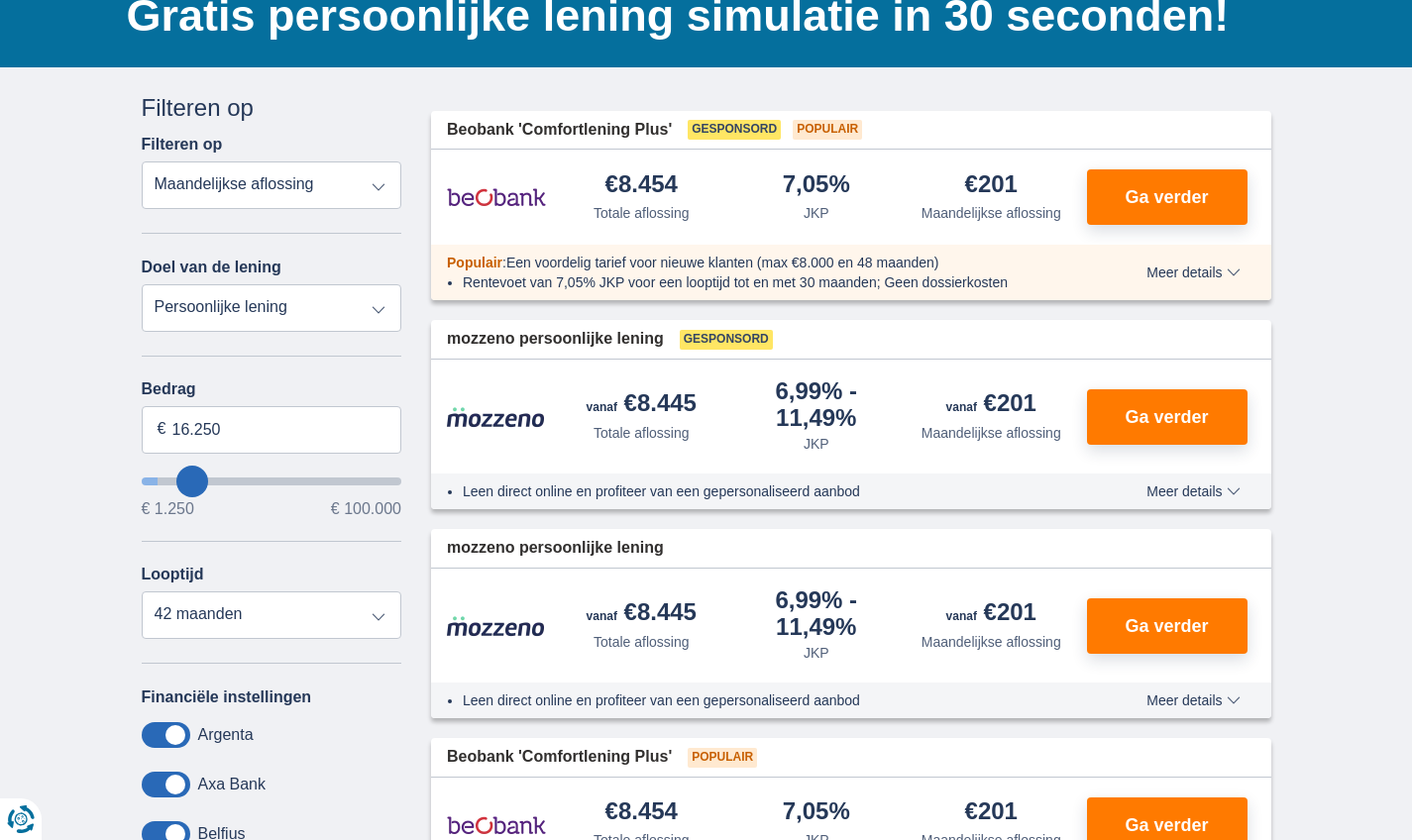 select on "84" 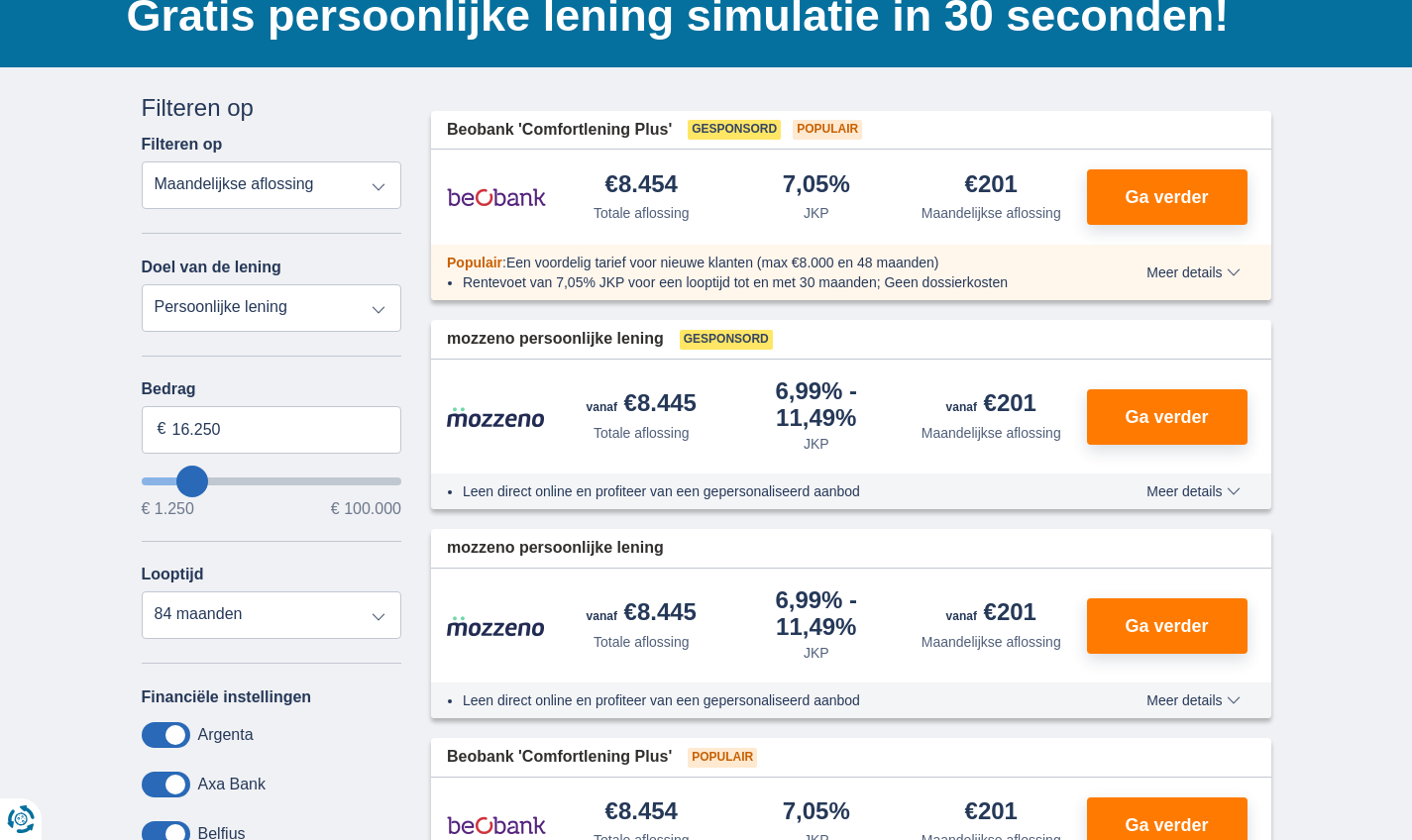 type on "17.250" 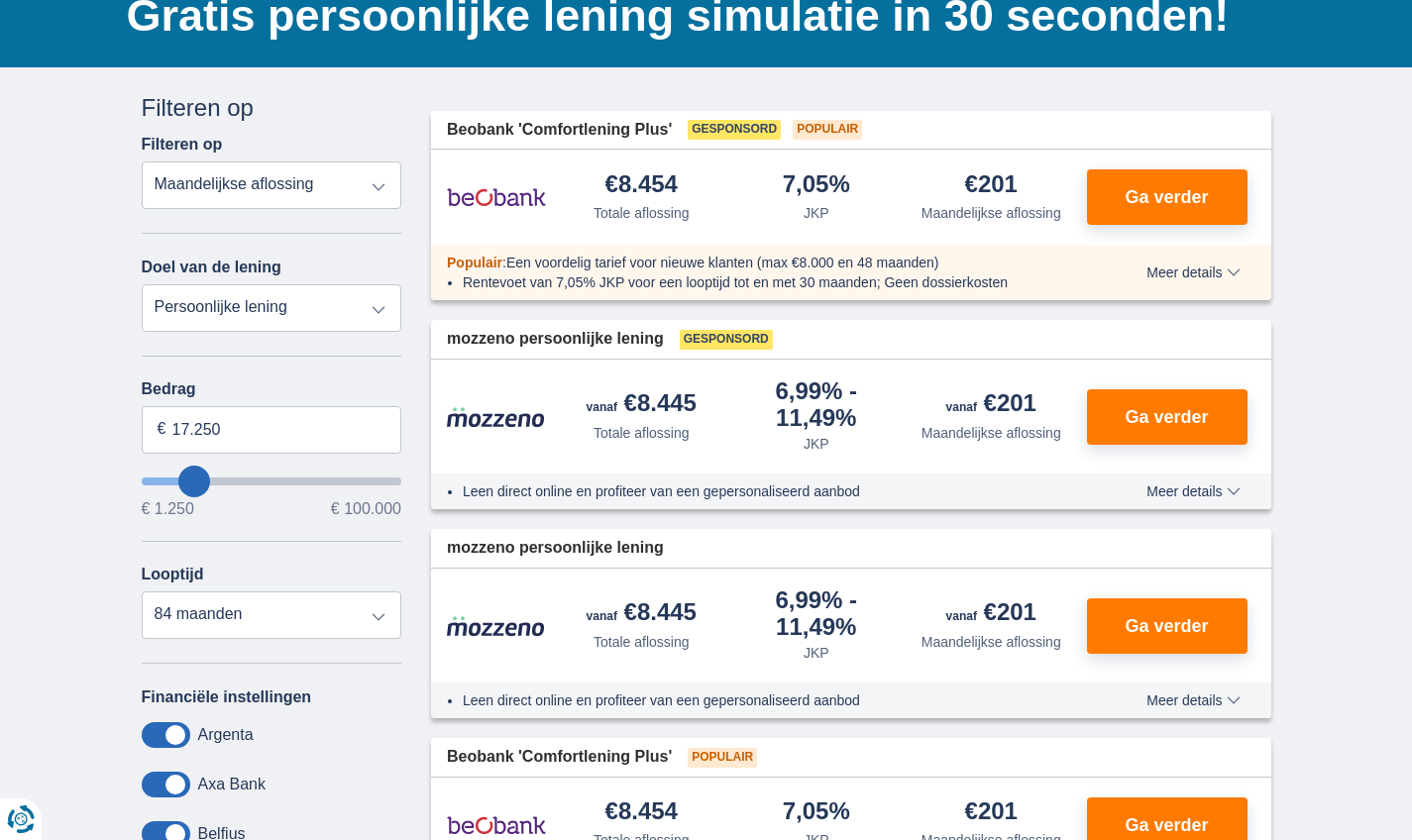 type on "18.250" 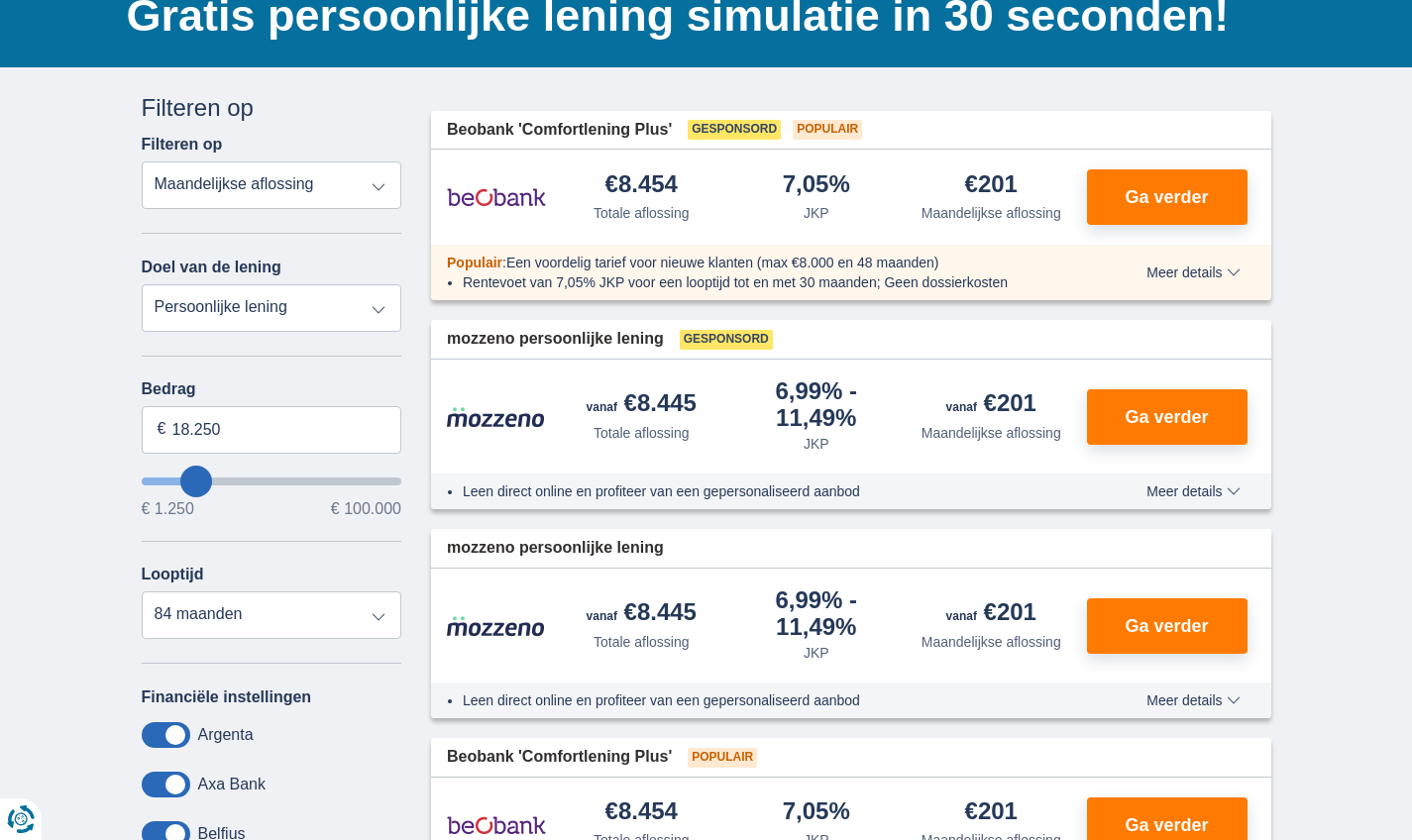 type on "19.250" 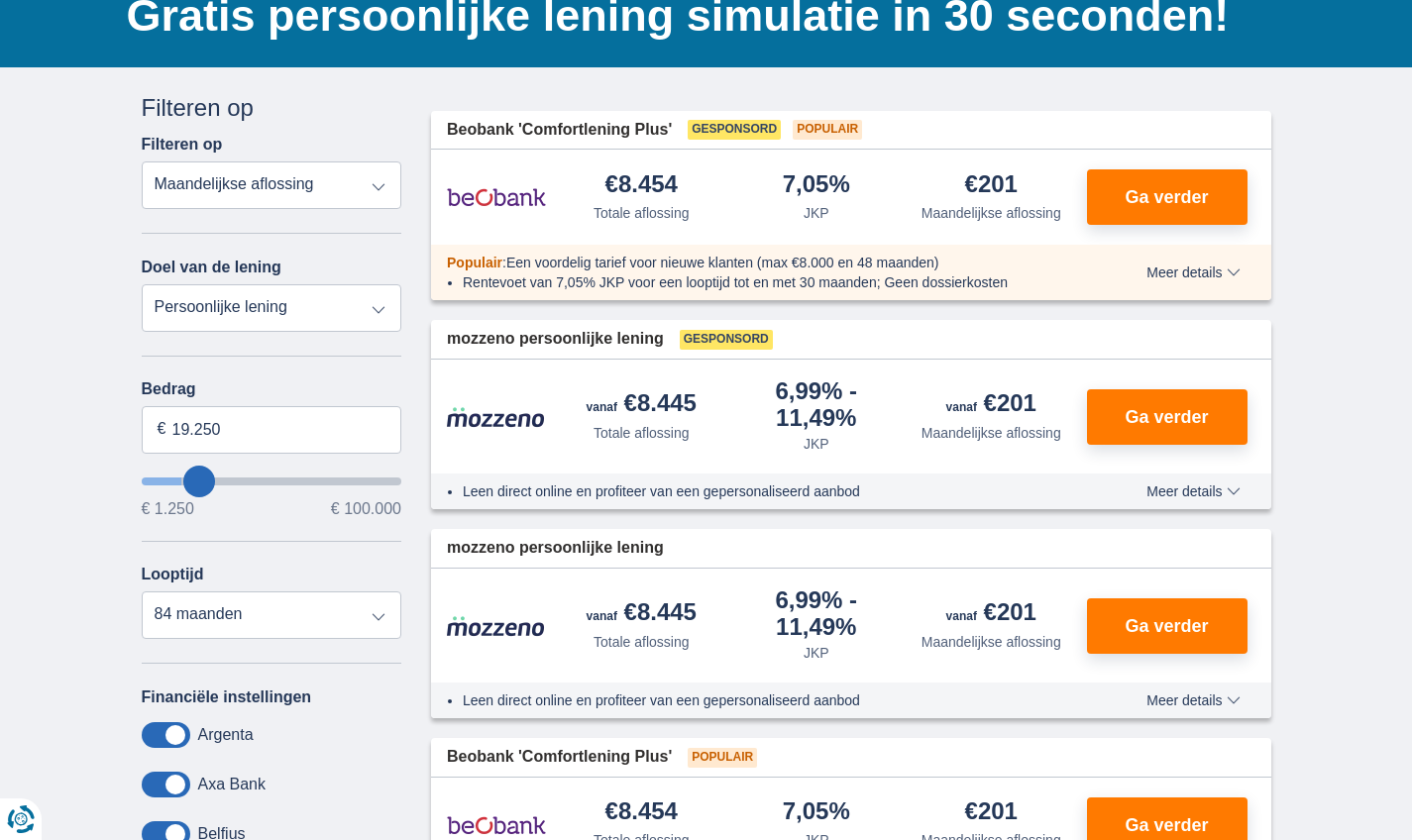 type on "20.250" 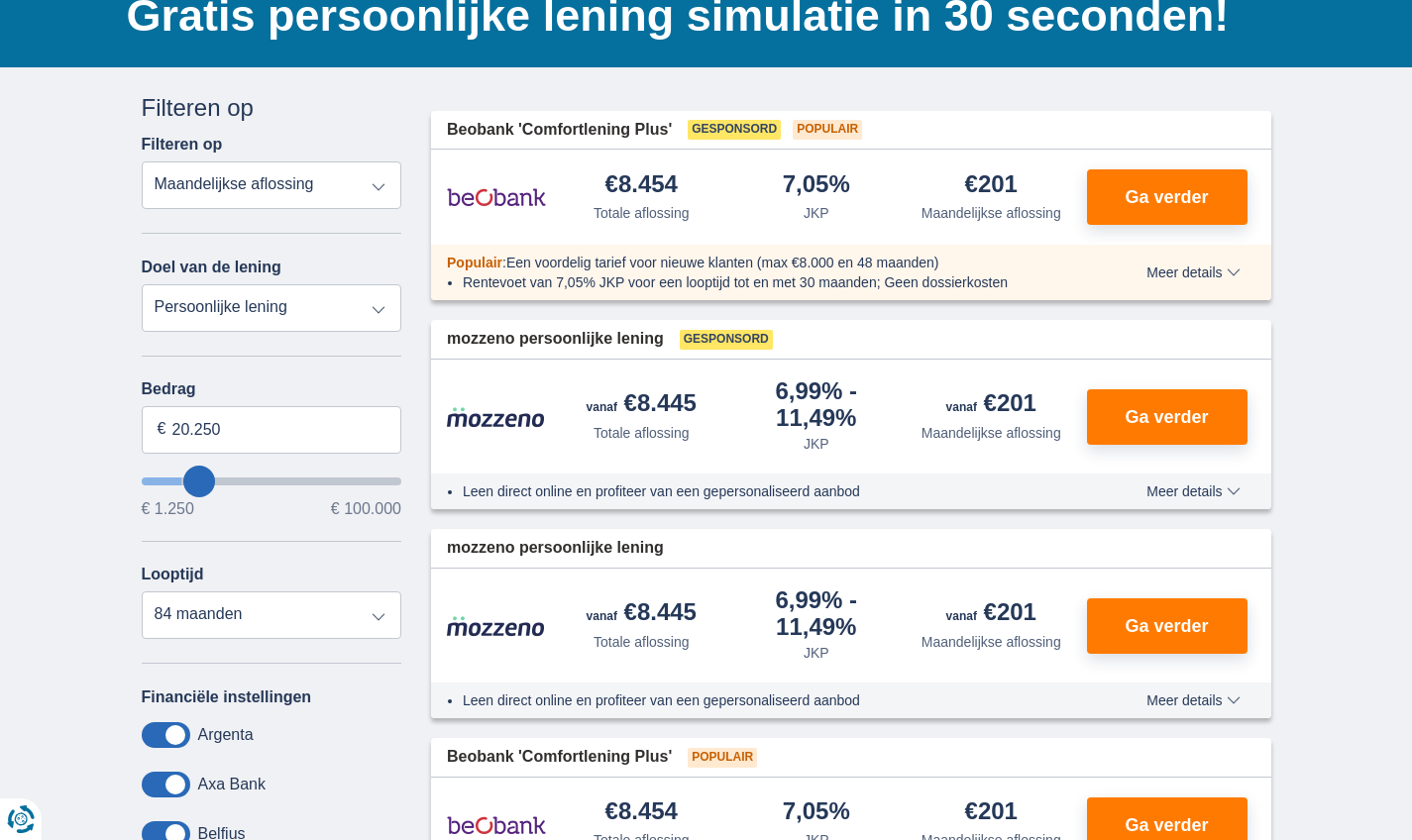 type on "20250" 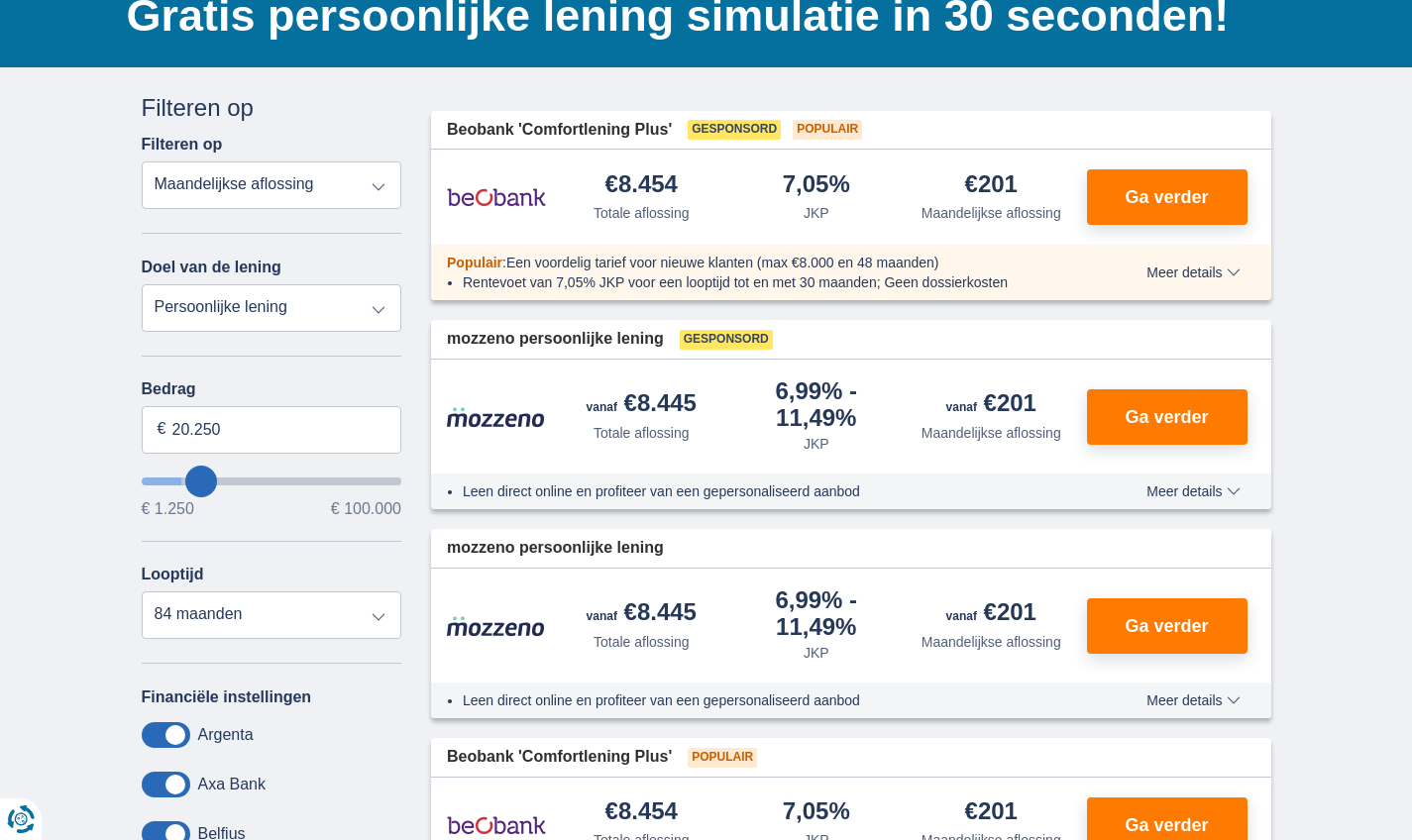 type on "21.250" 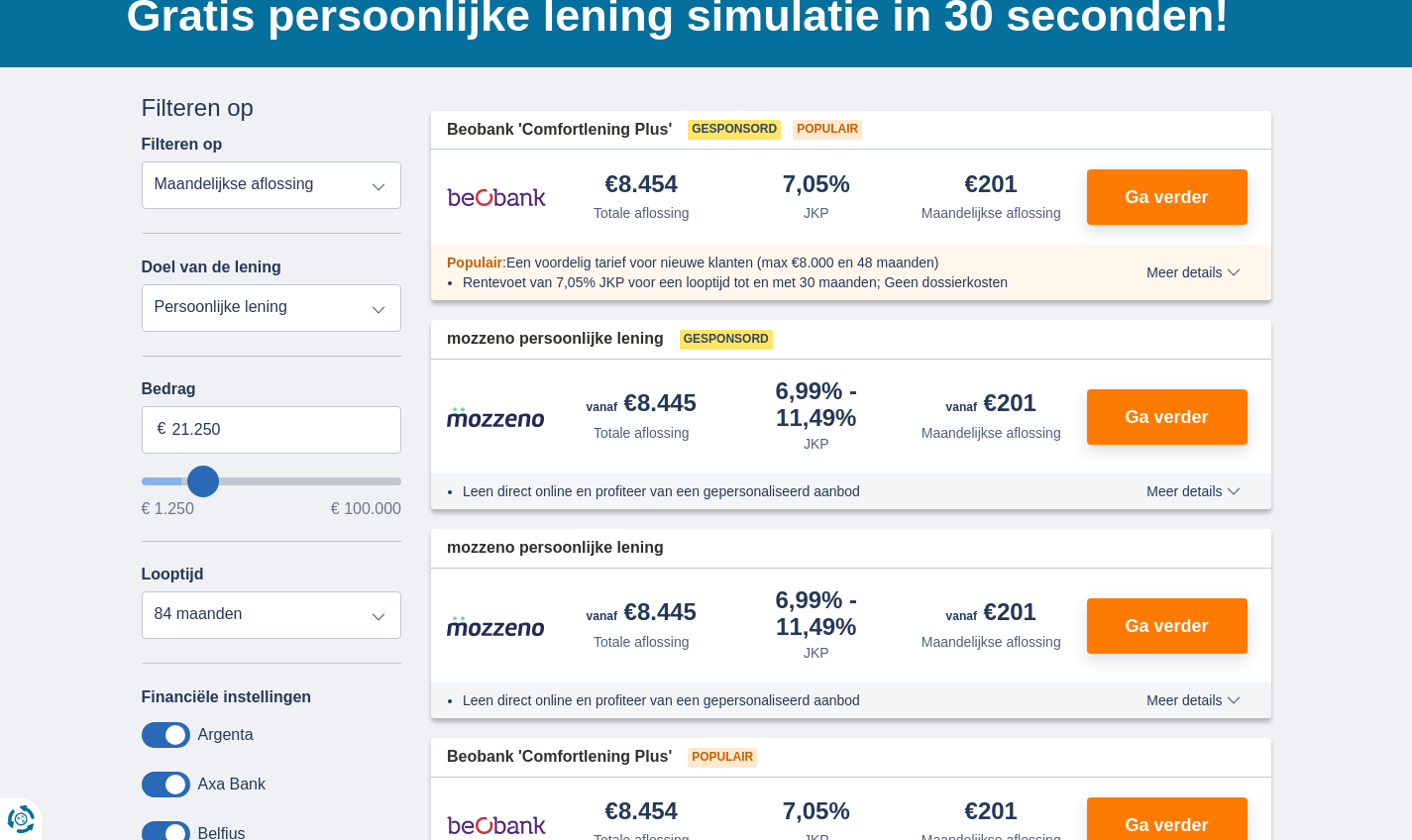 type on "22.250" 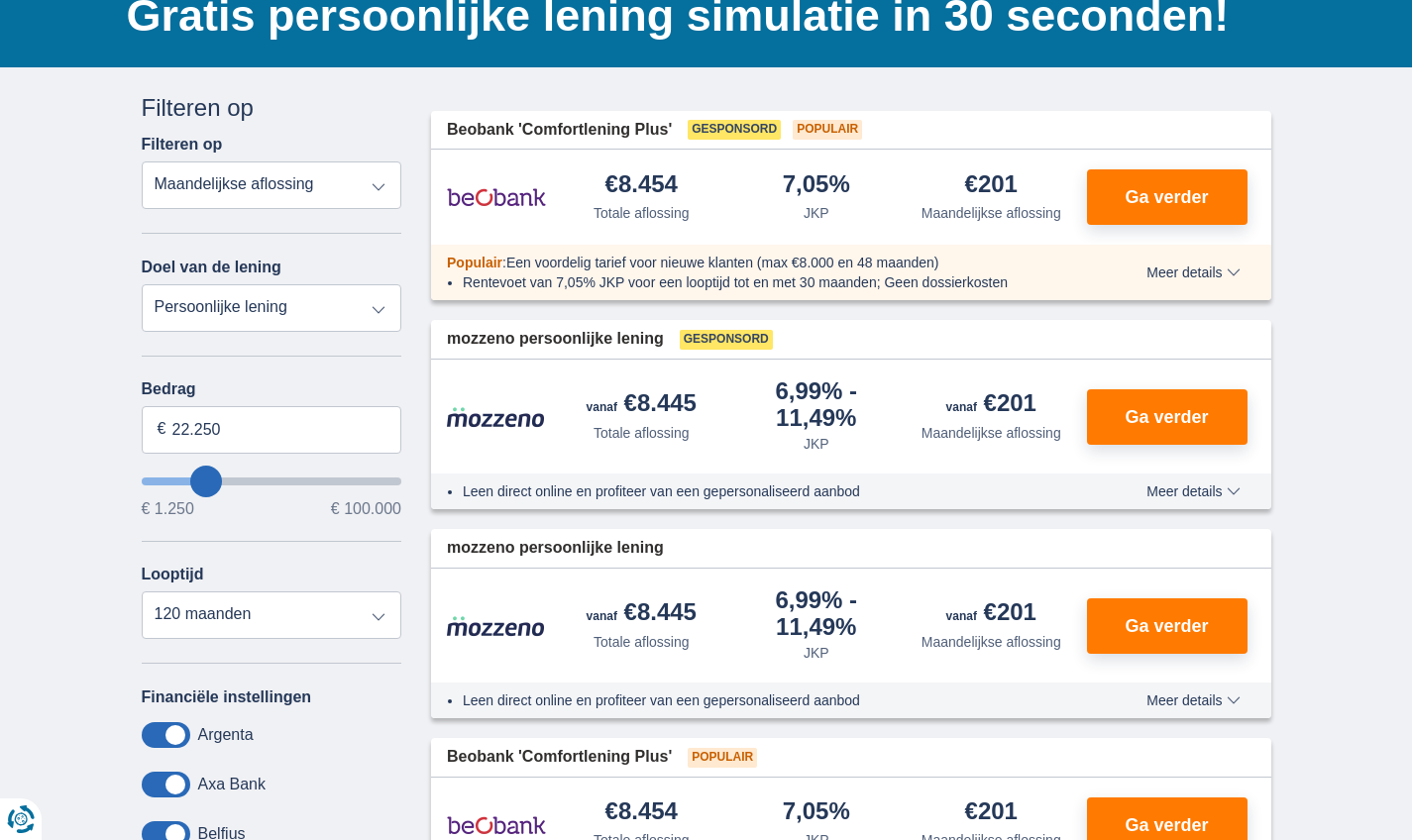 type on "23.250" 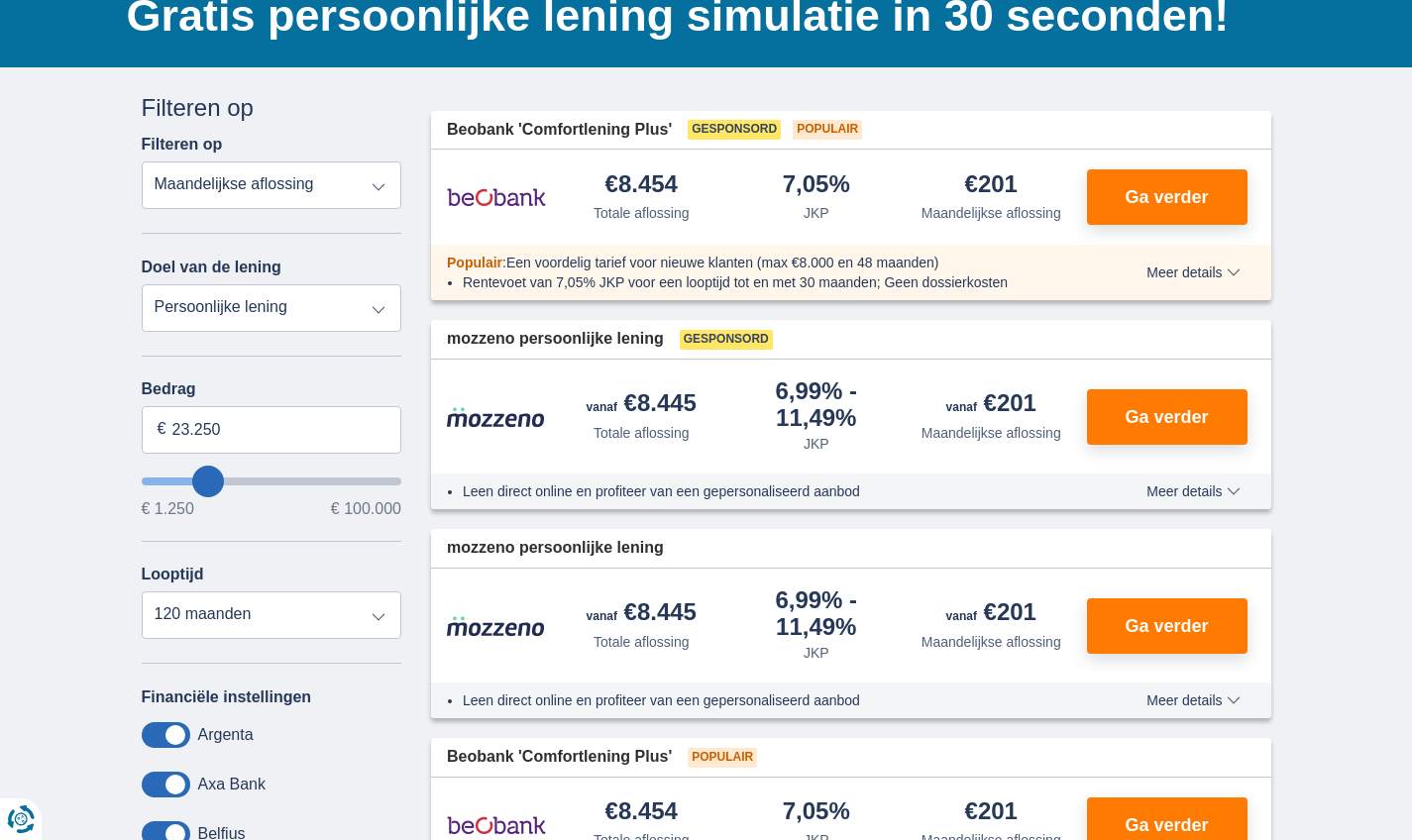 type on "24.250" 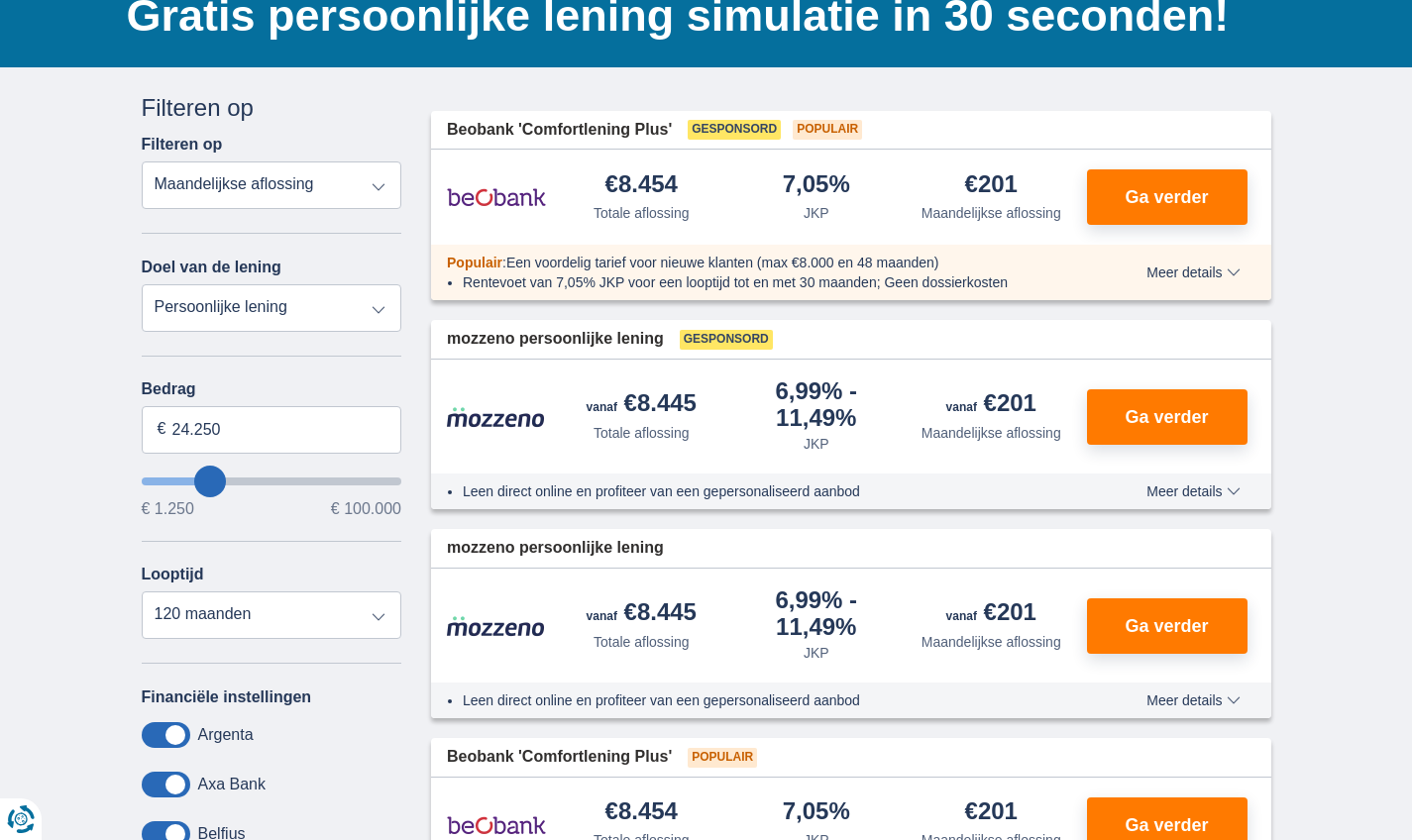 type on "26.250" 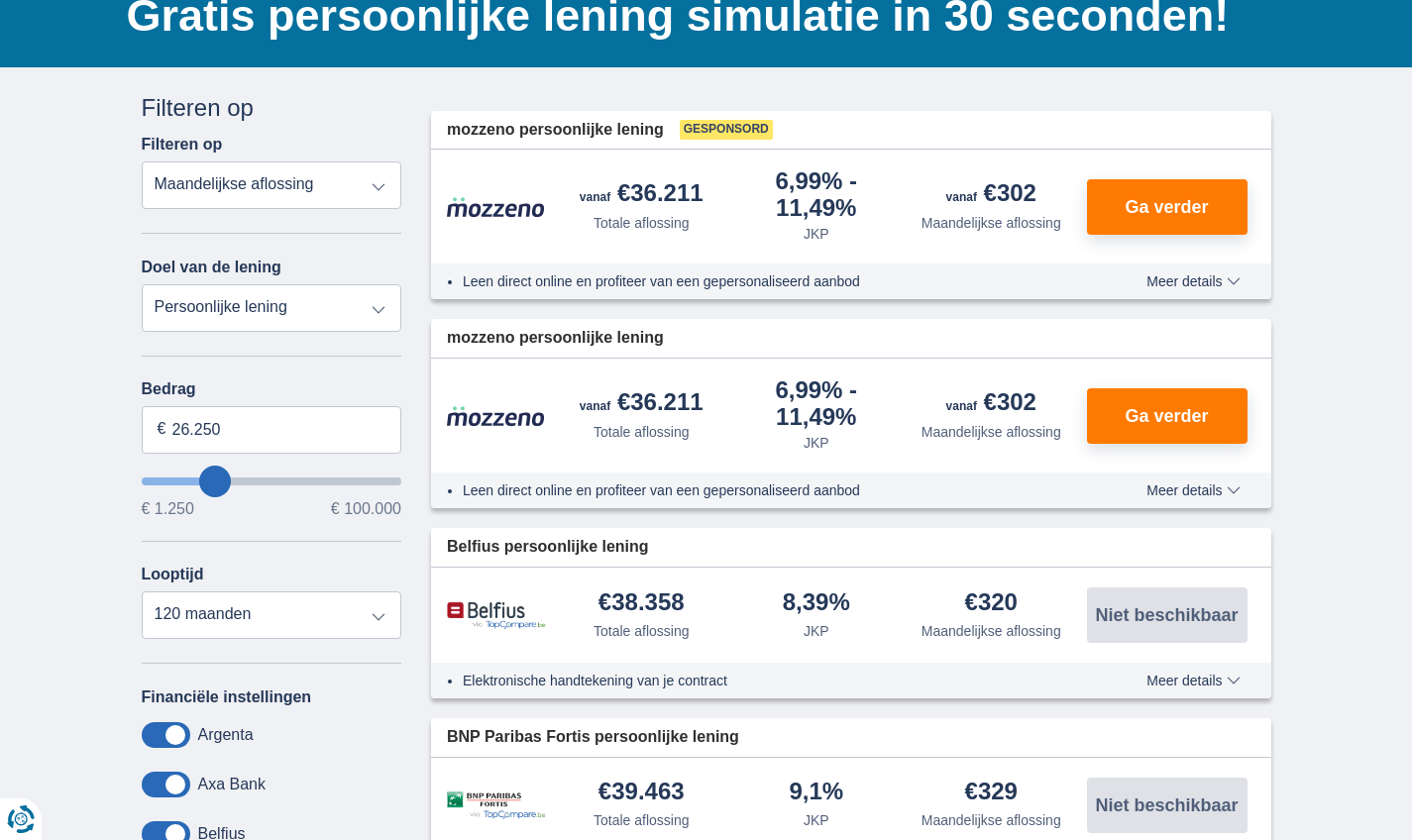 type on "32.250" 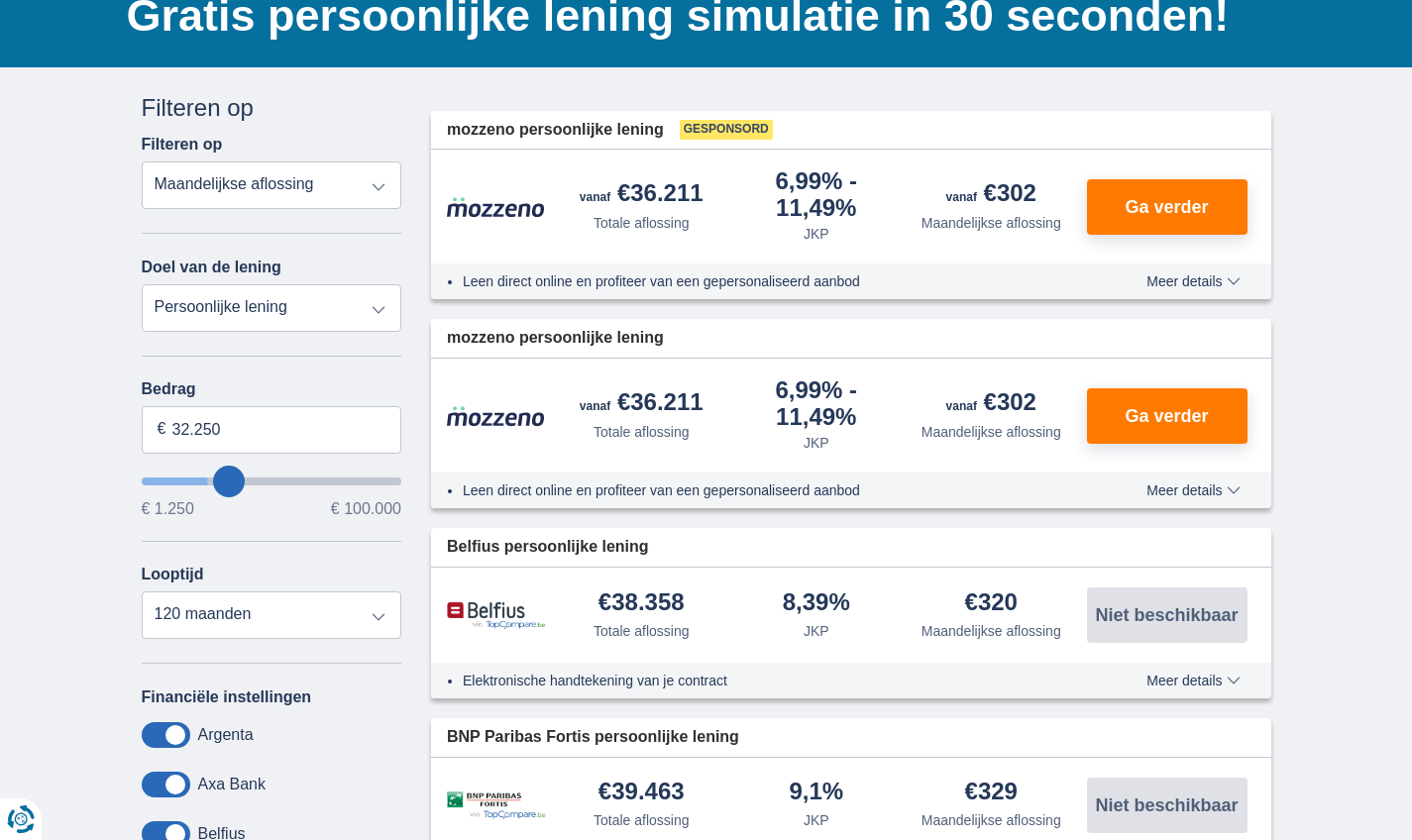 type on "31.250" 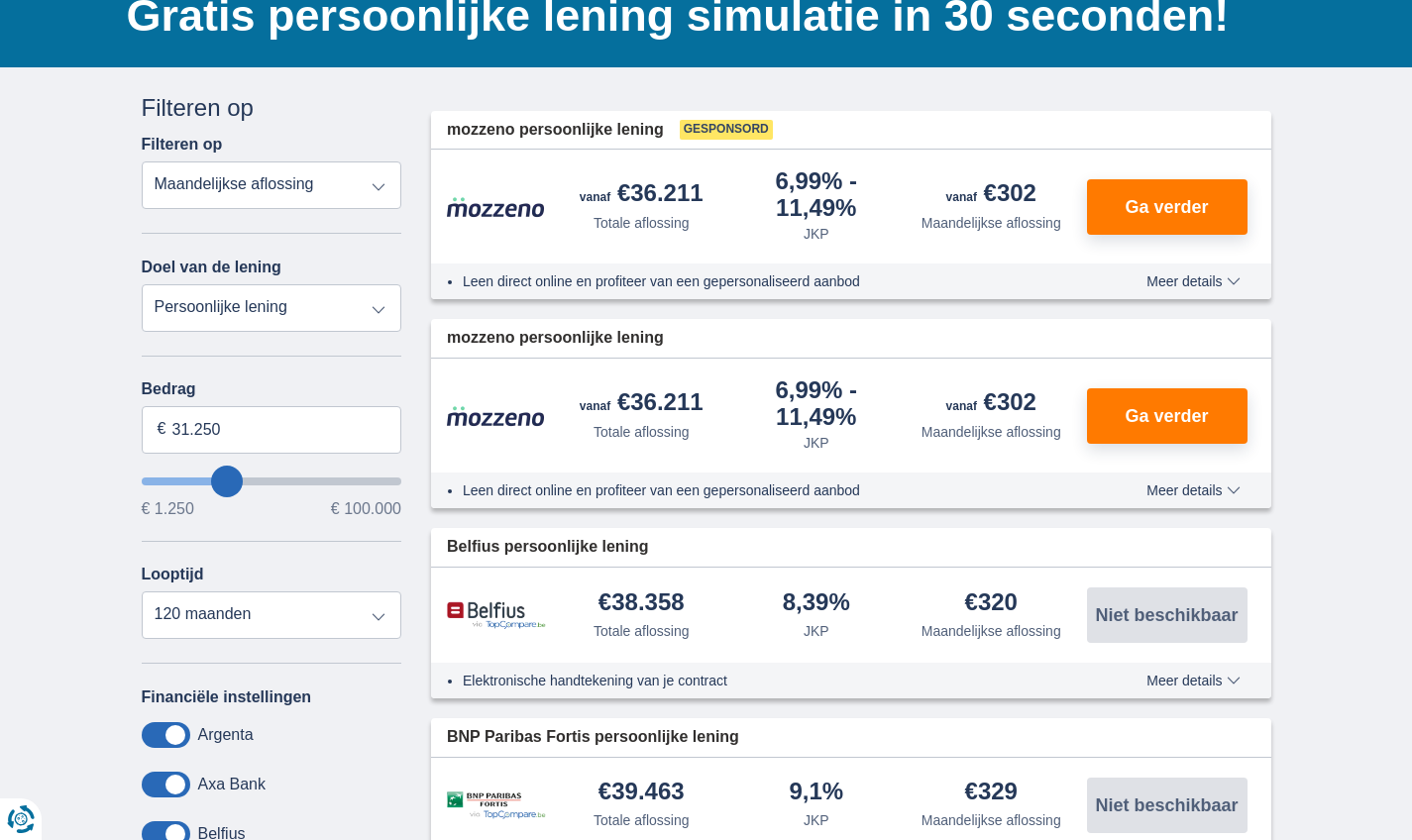type on "30.250" 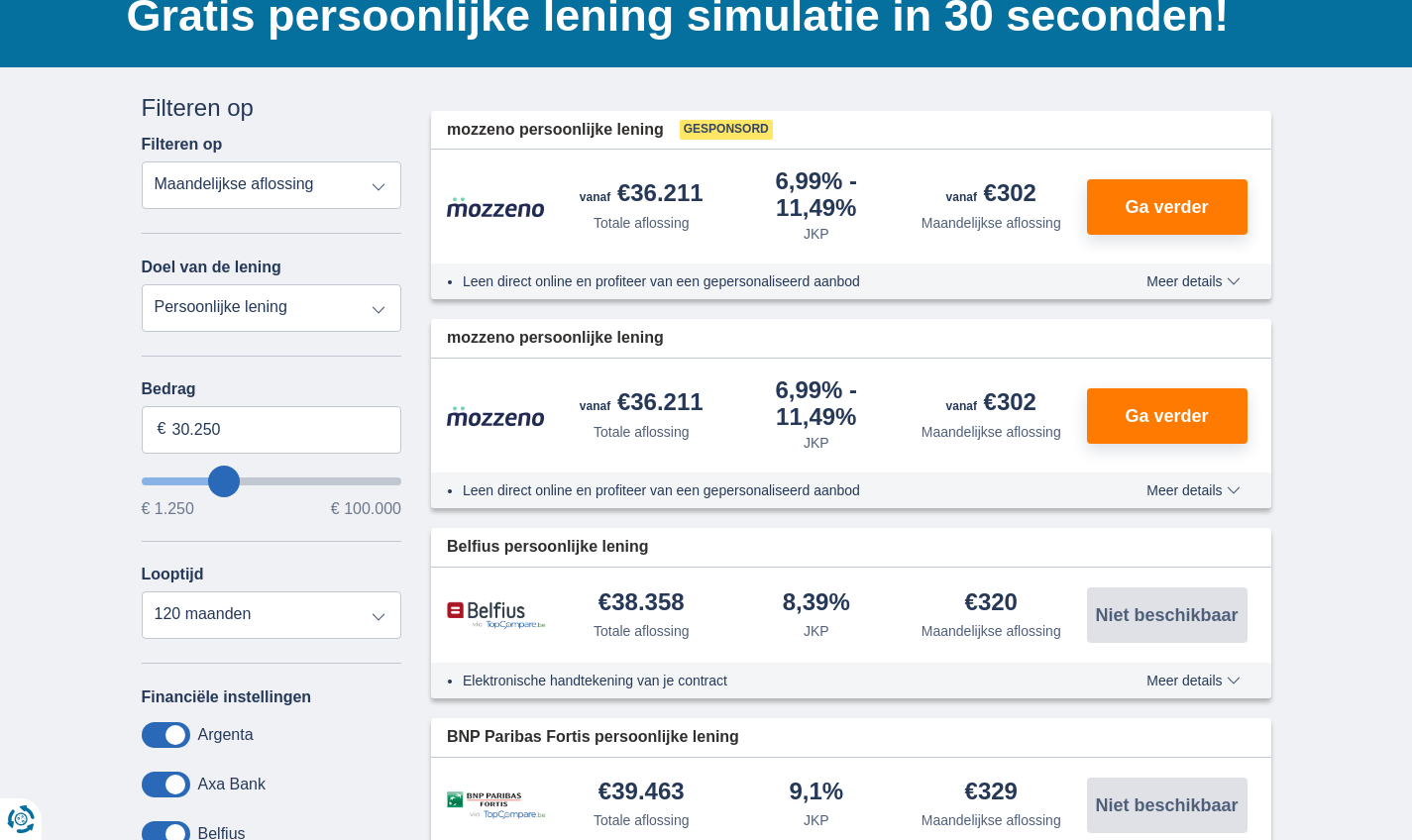 type on "29.250" 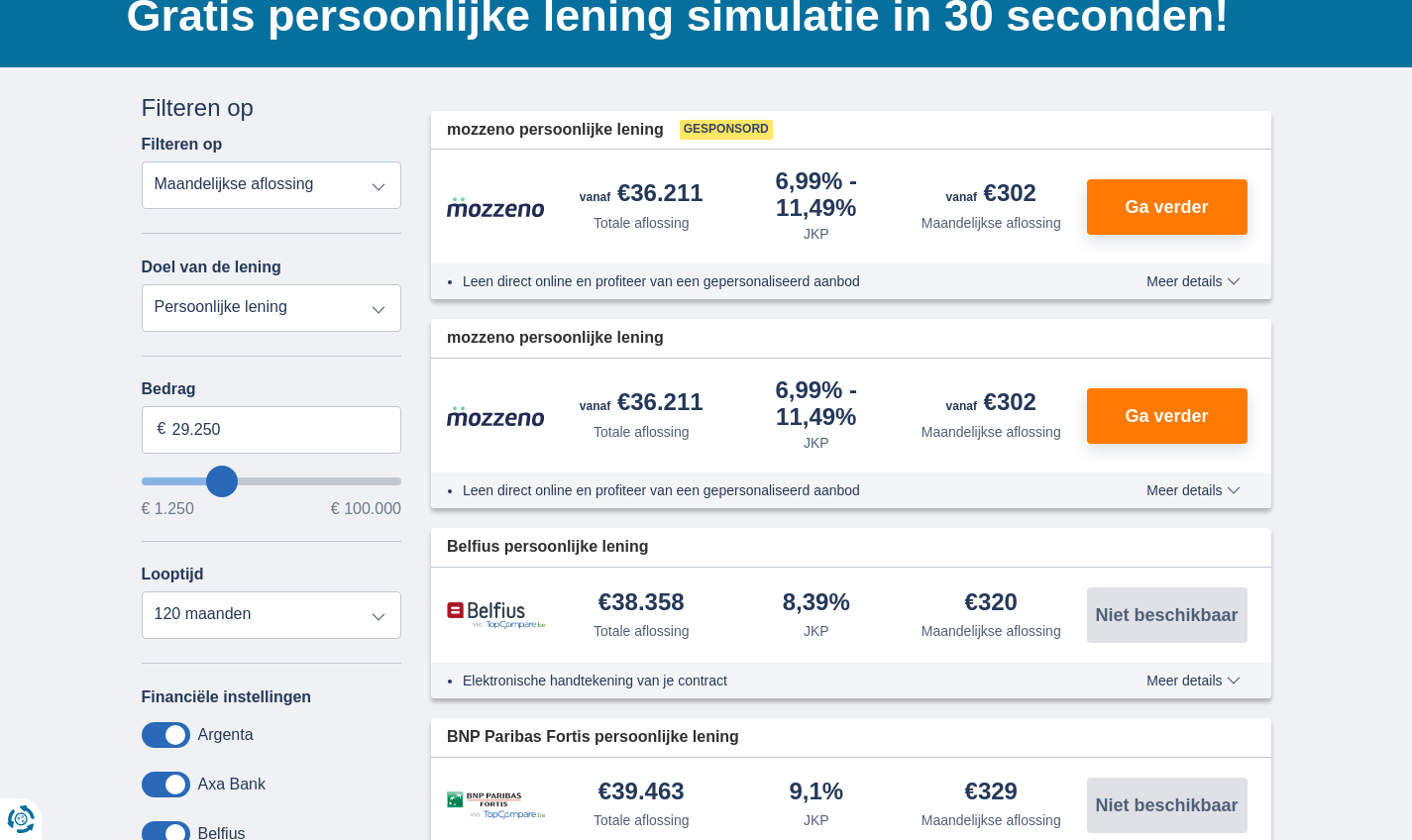 type on "28.250" 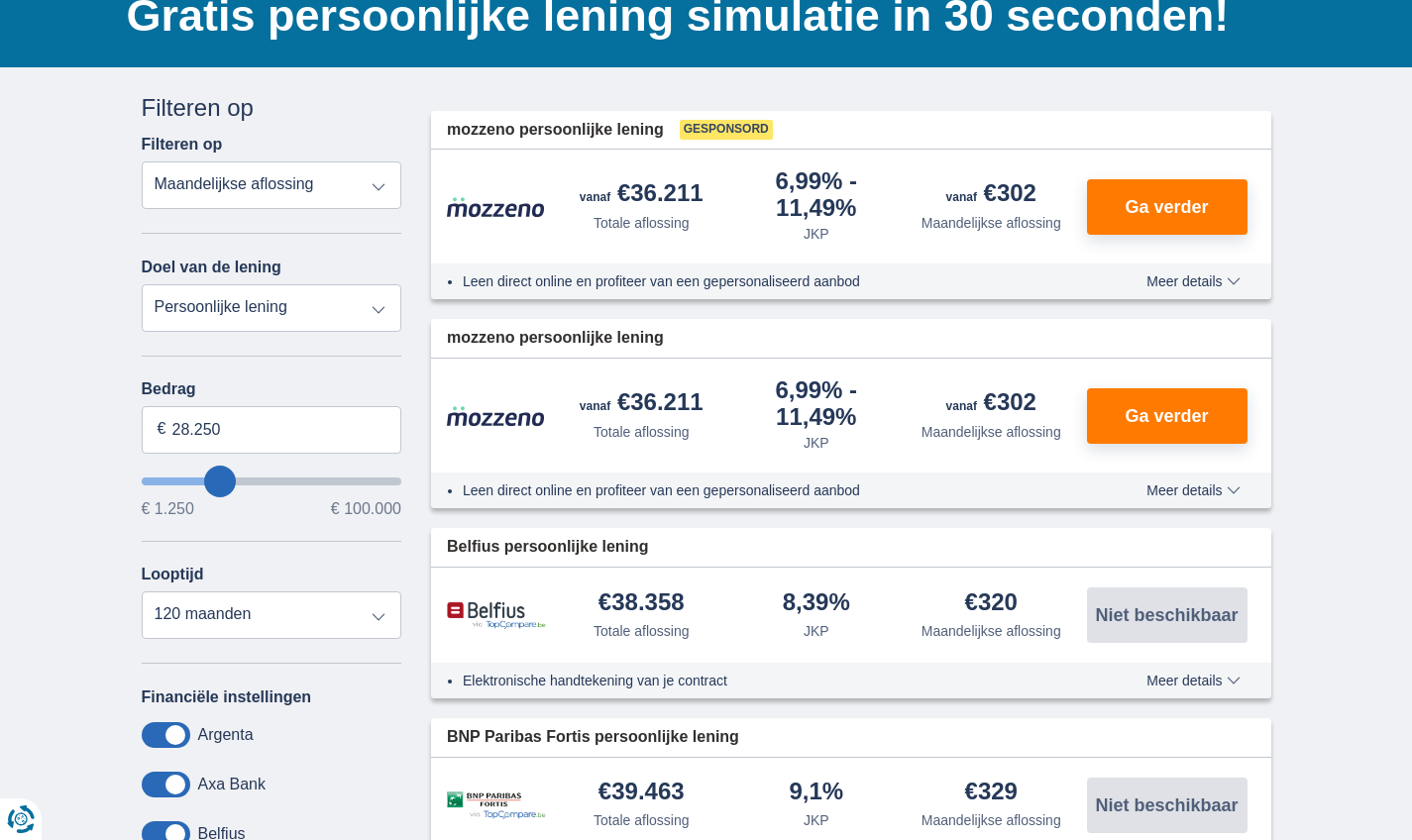 type on "27.250" 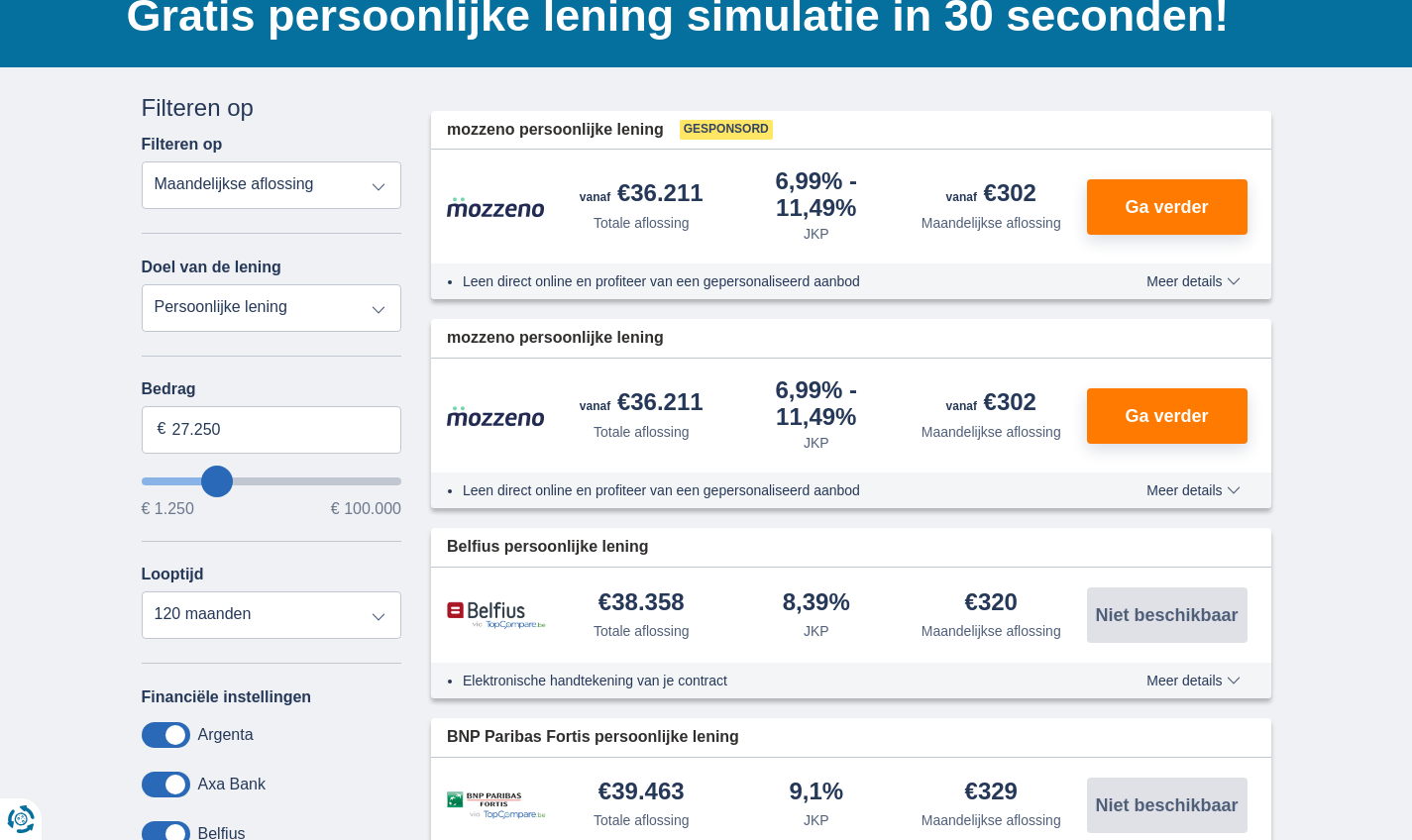 type on "26.250" 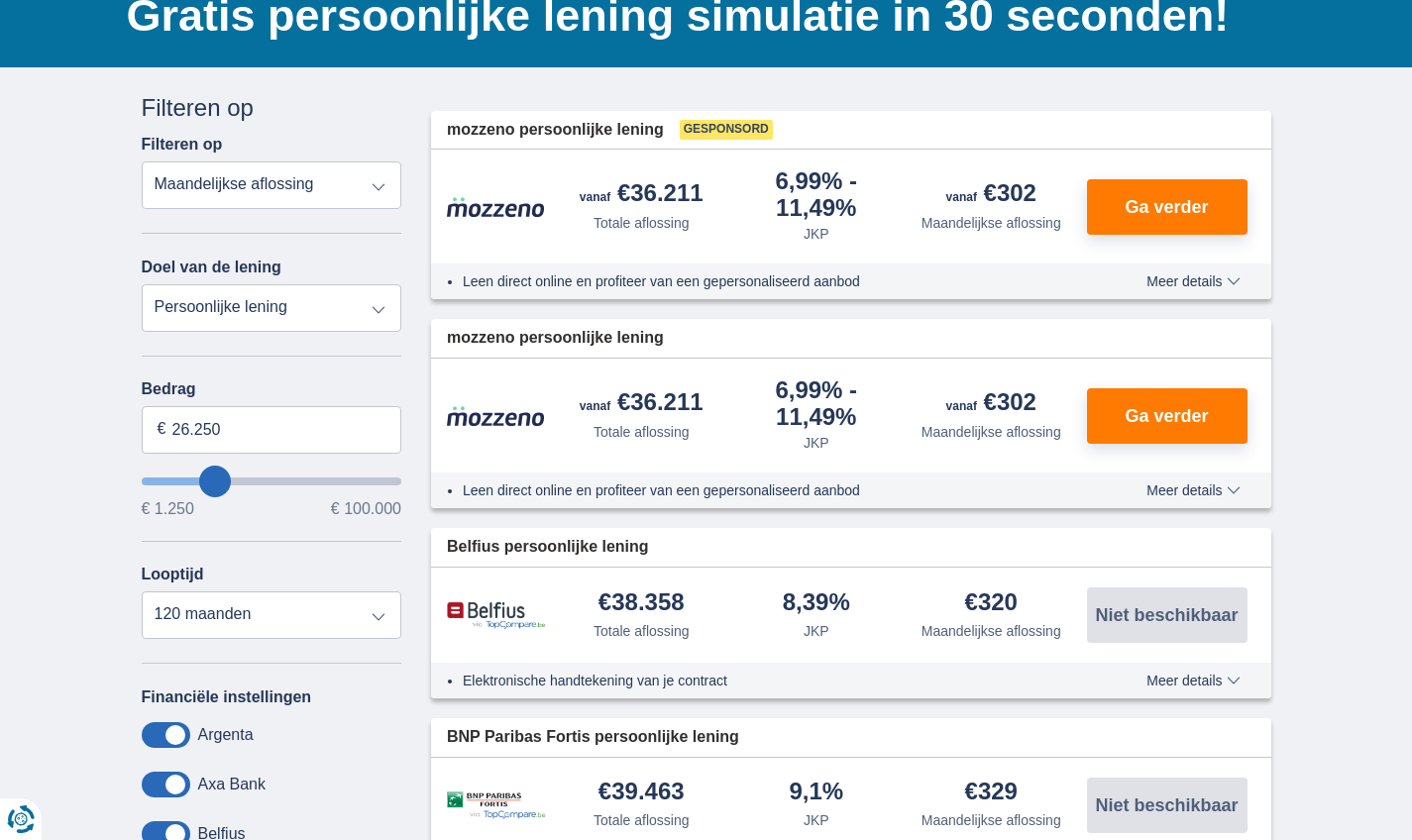 type on "25.250" 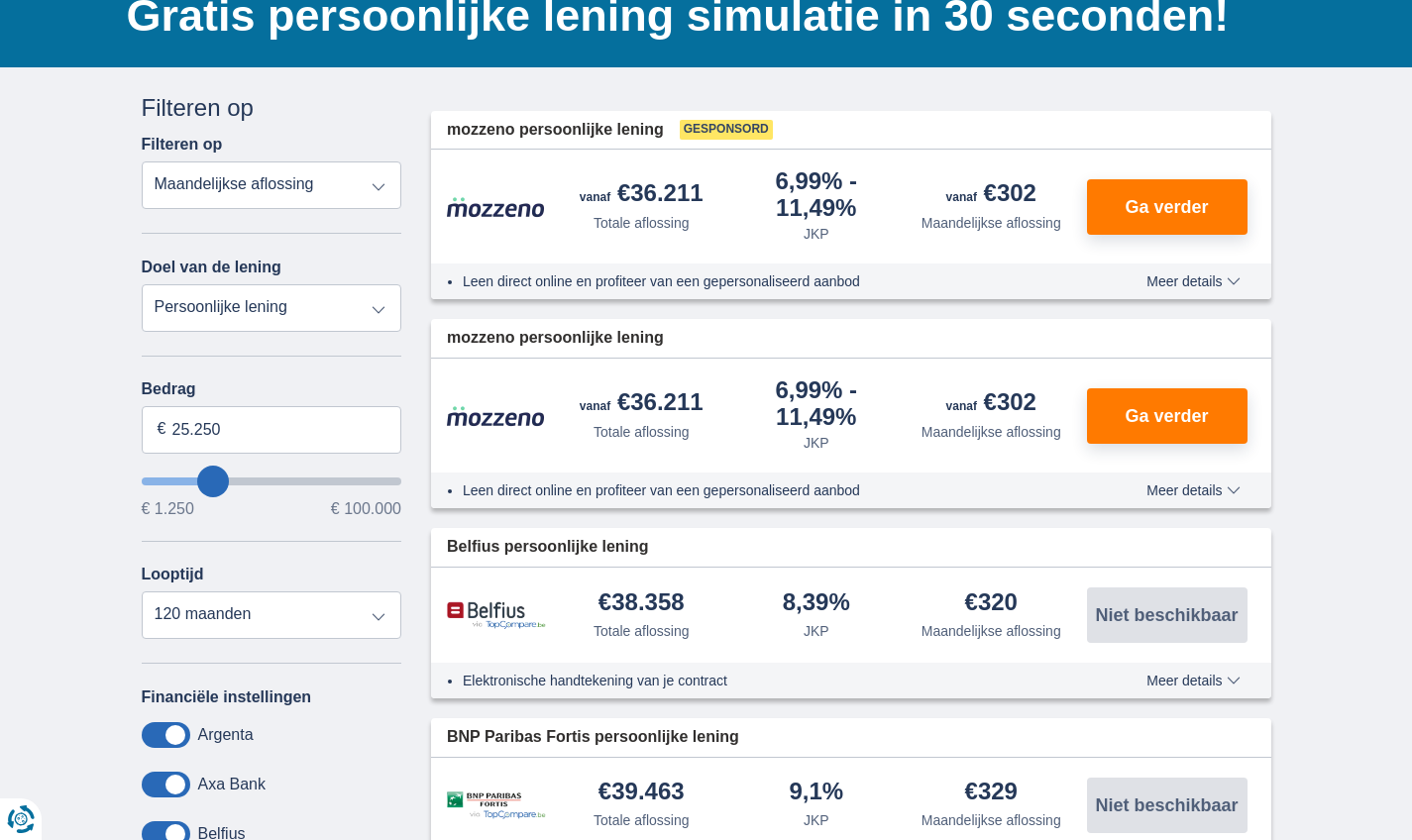 type on "23.250" 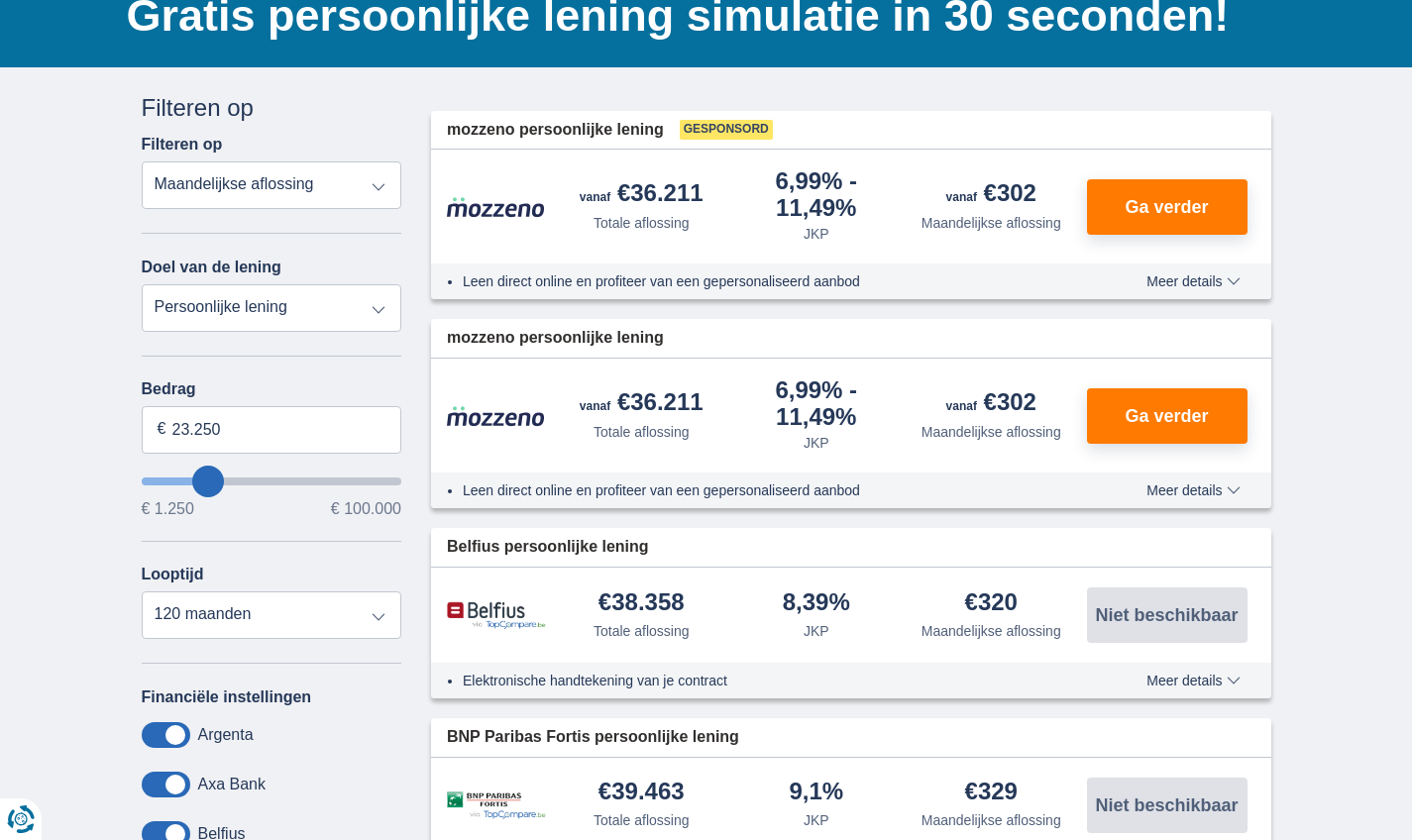 type on "22.250" 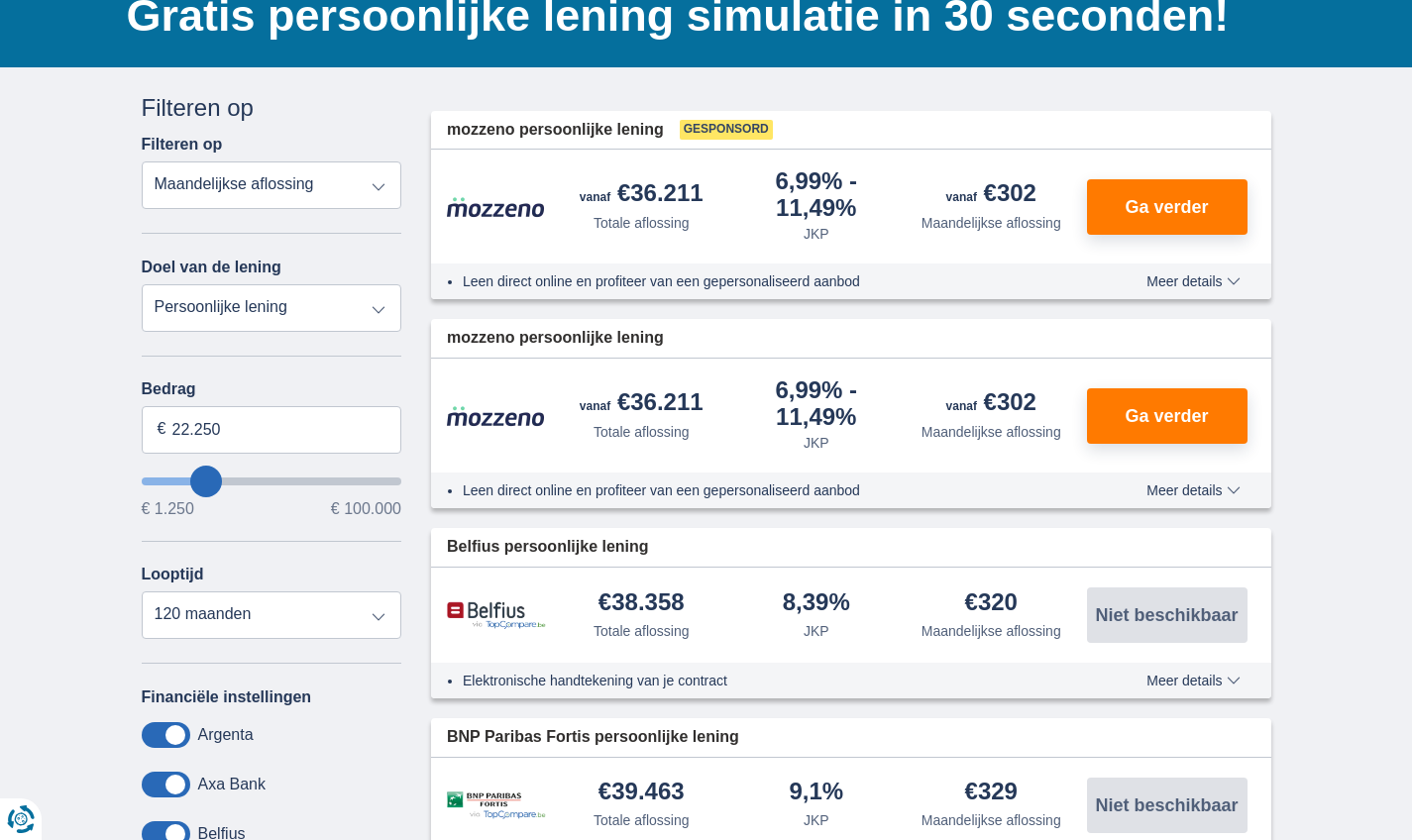 type on "20.250" 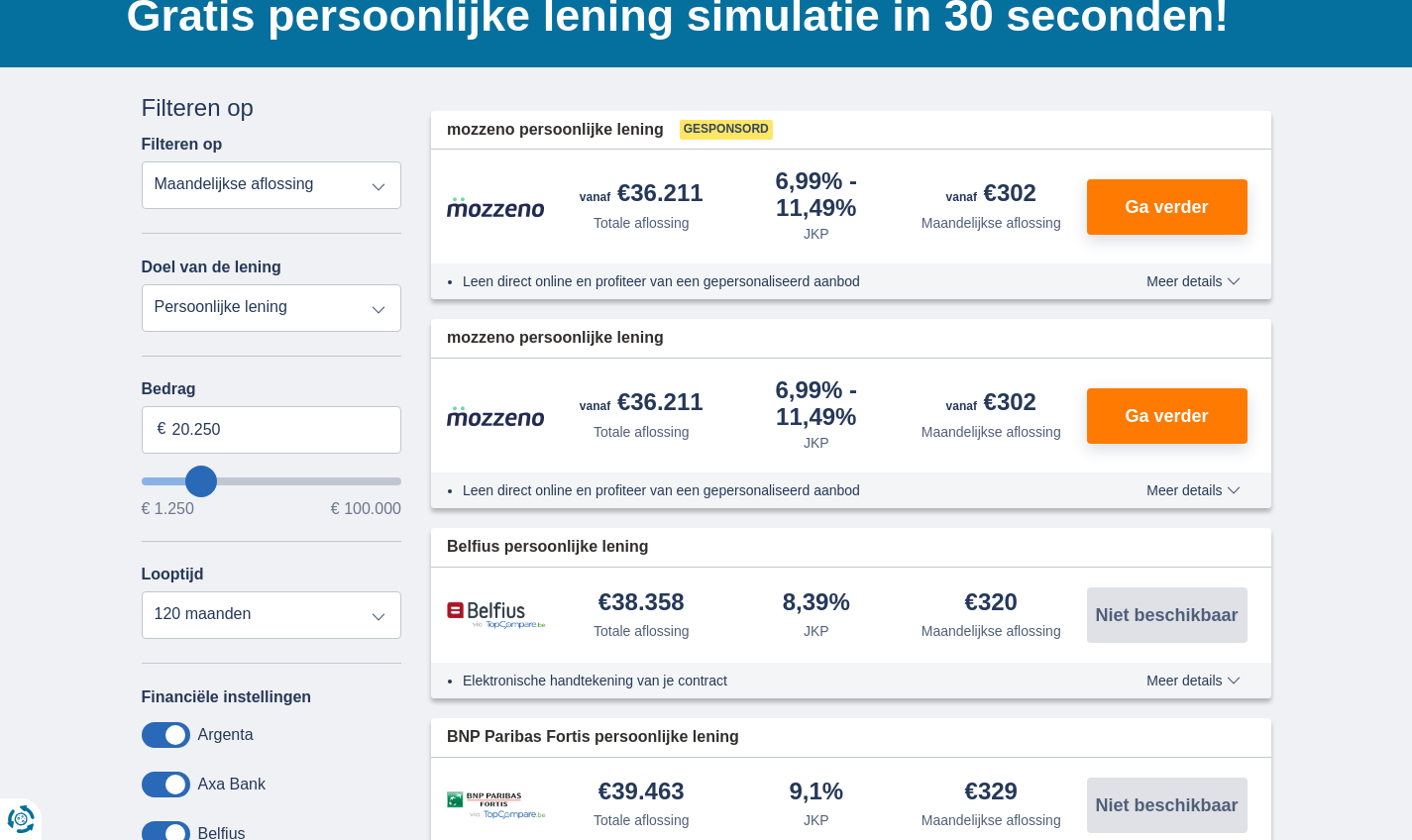 type on "19.250" 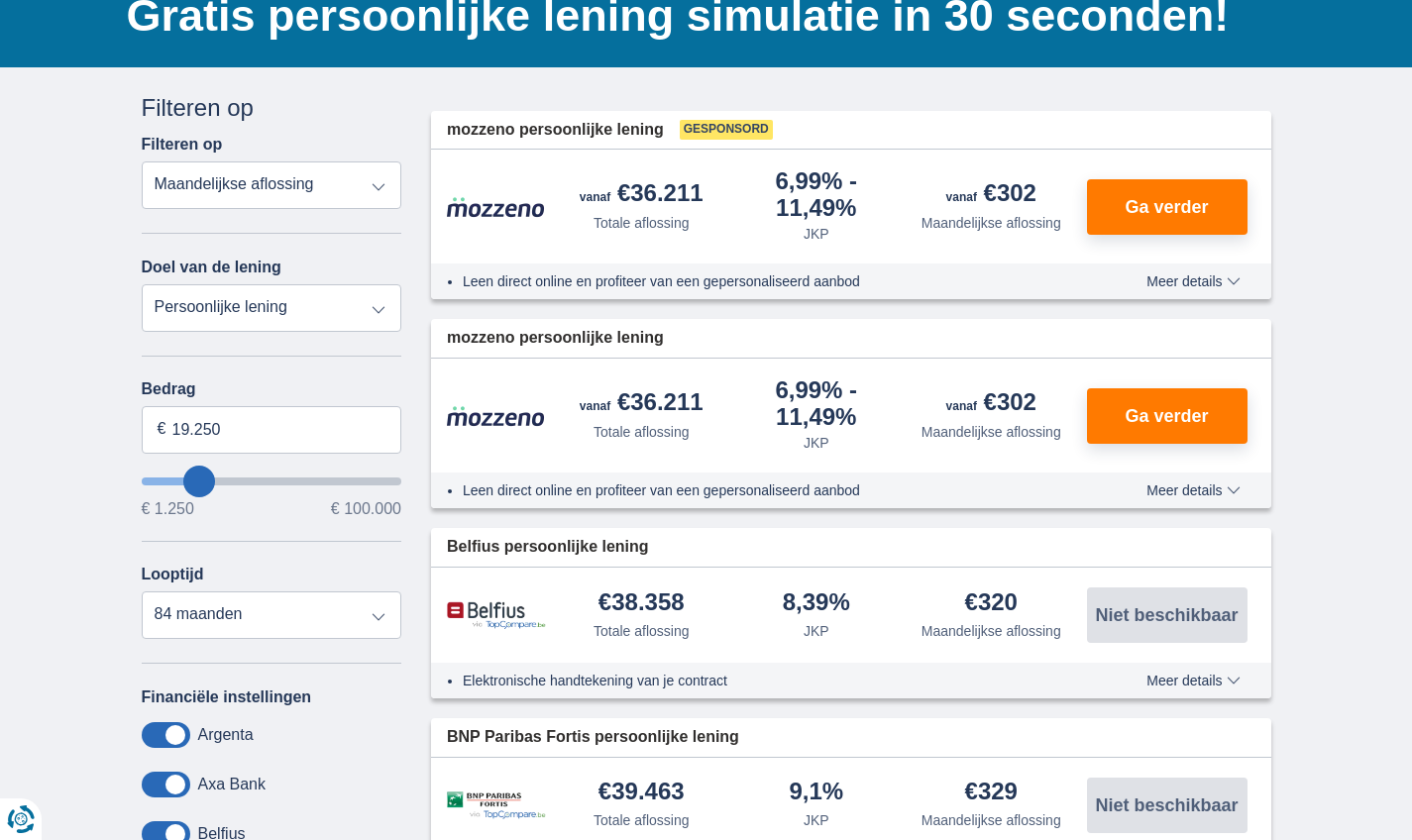type on "18.250" 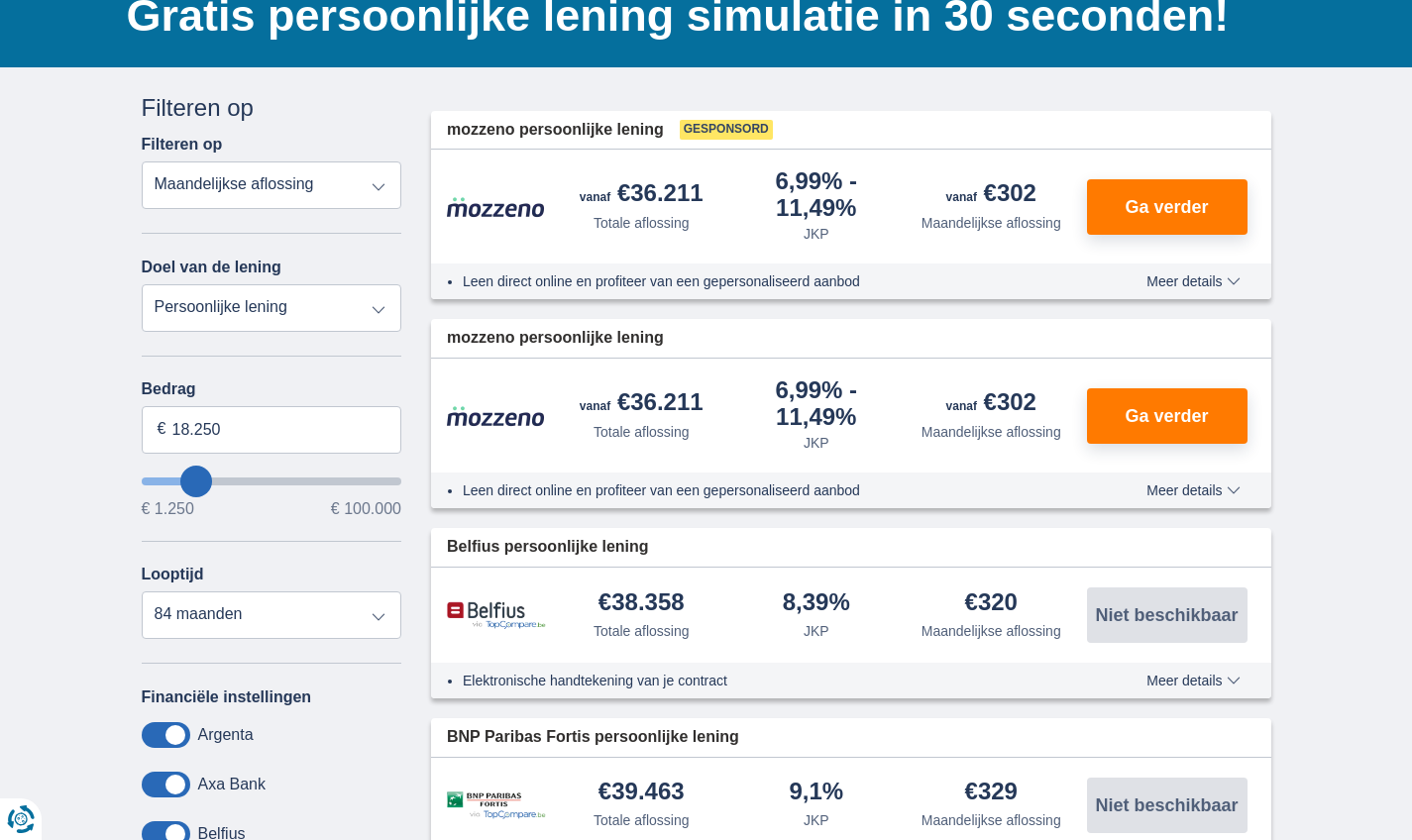 type on "17.250" 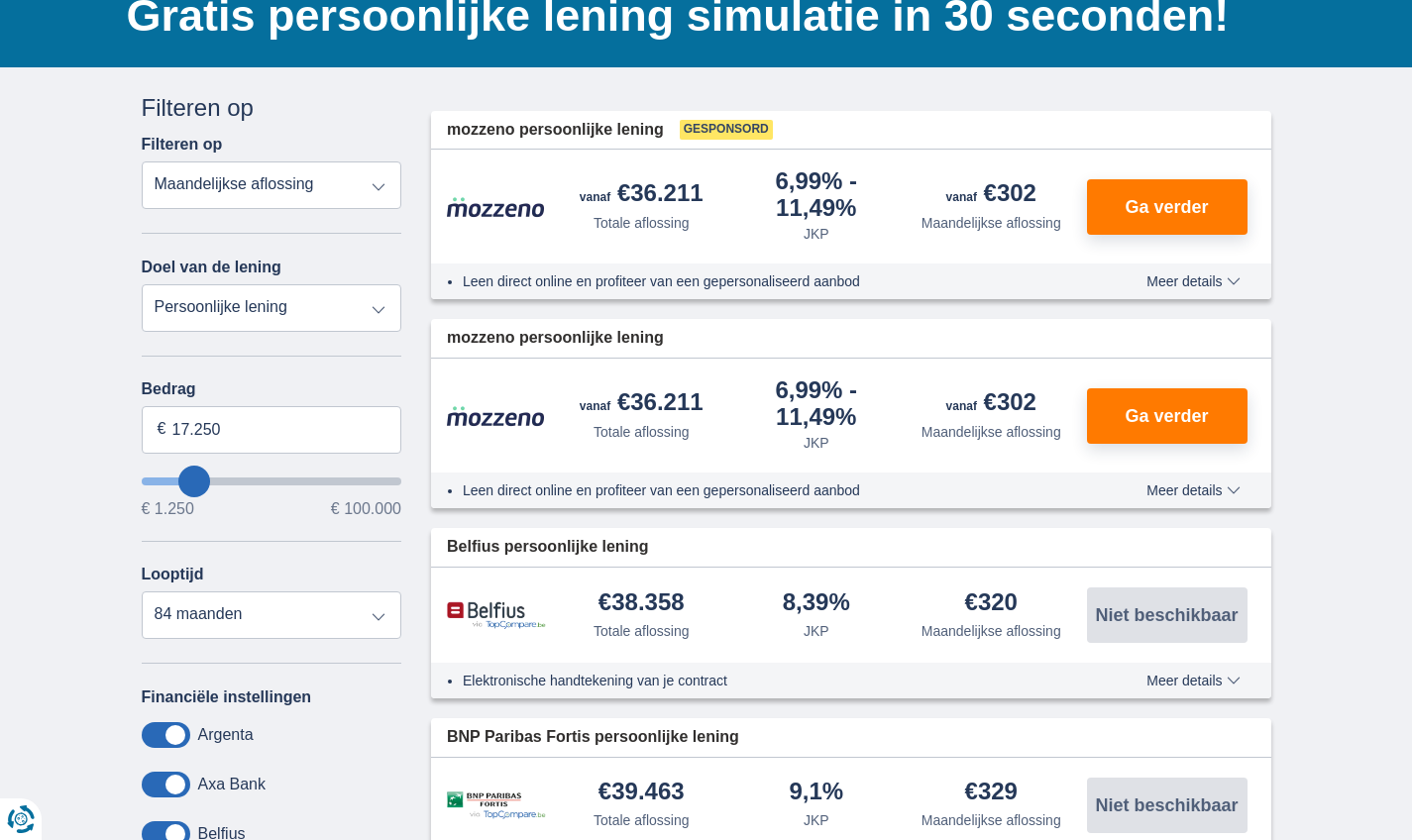 type on "16.250" 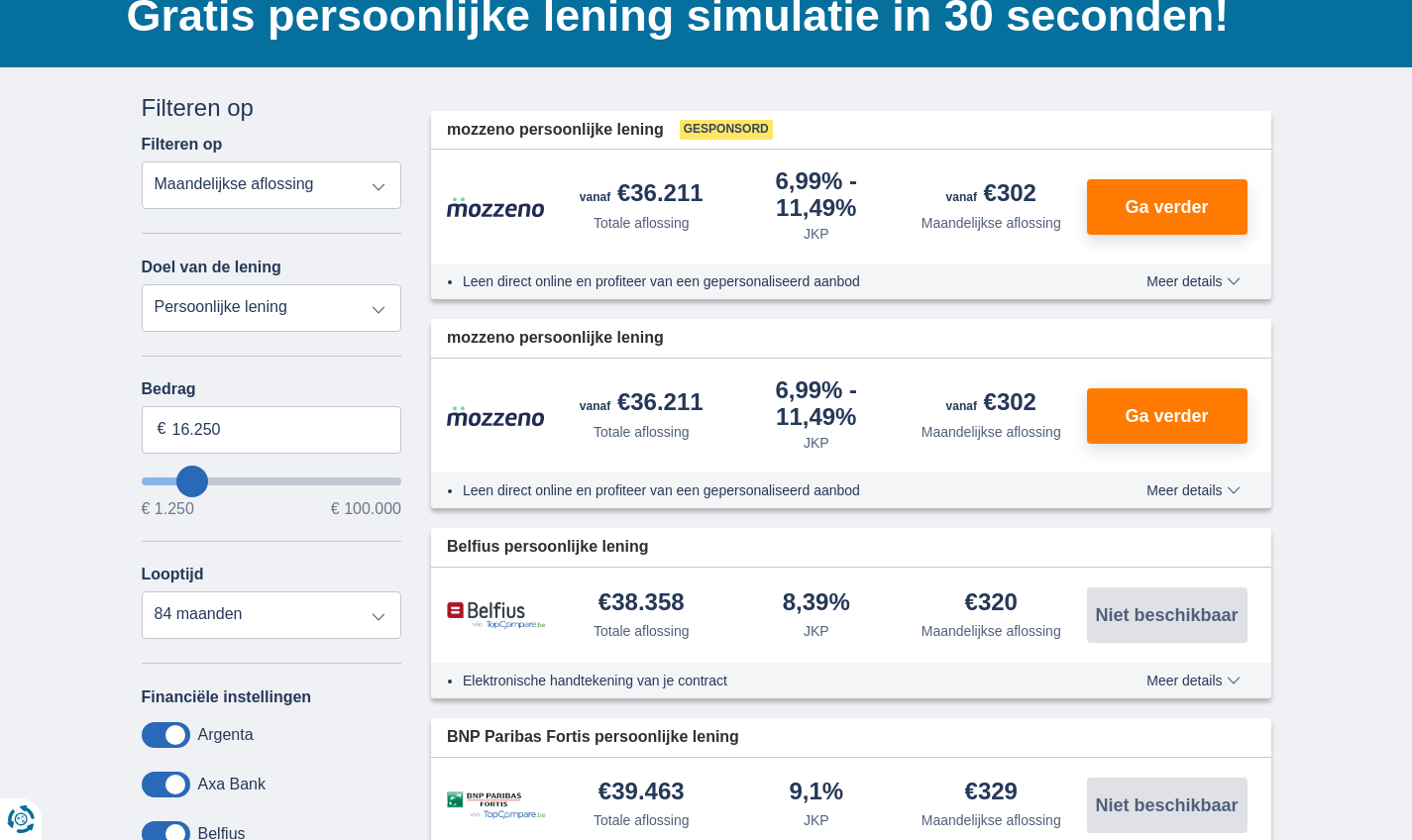 type on "17.250" 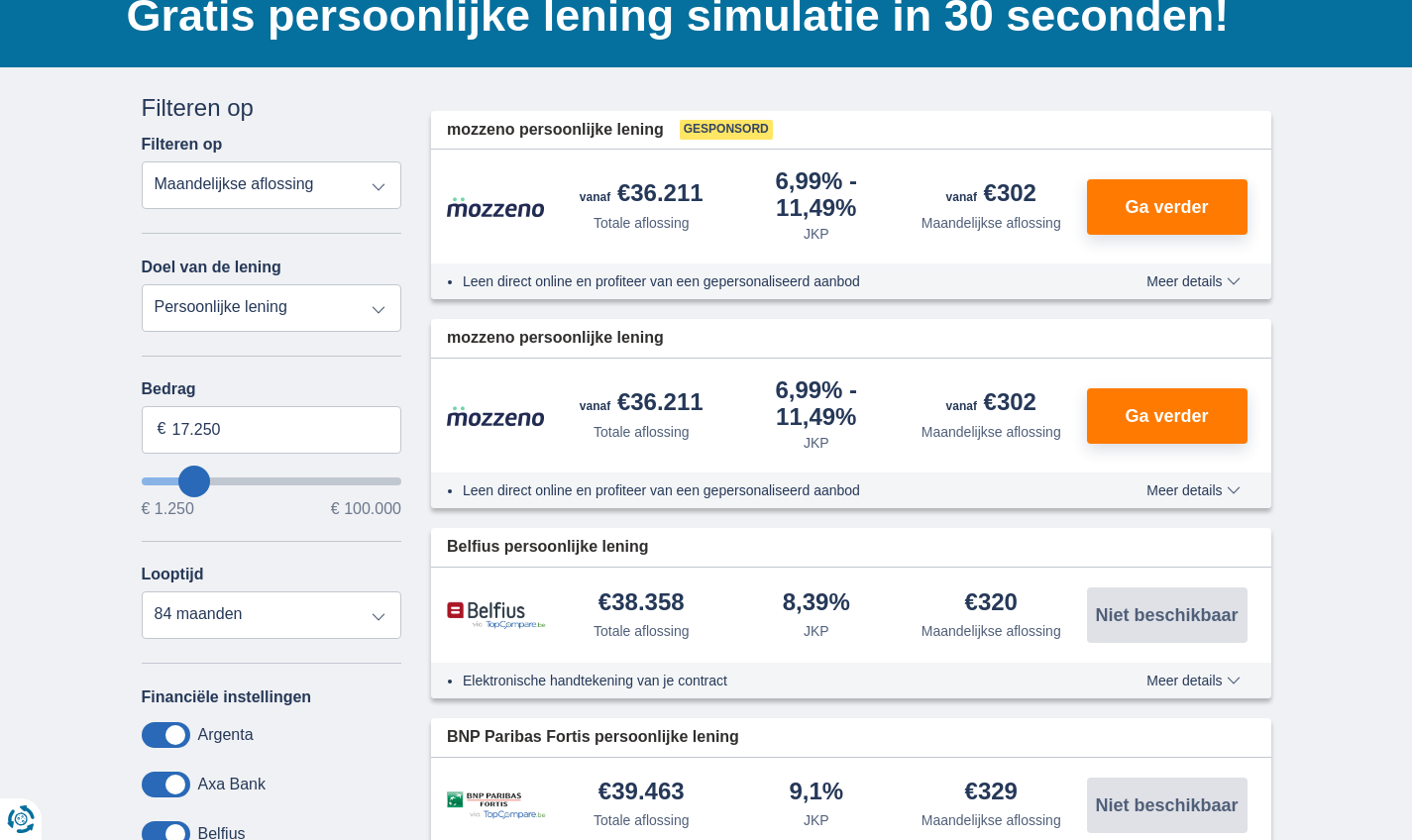 type on "18.250" 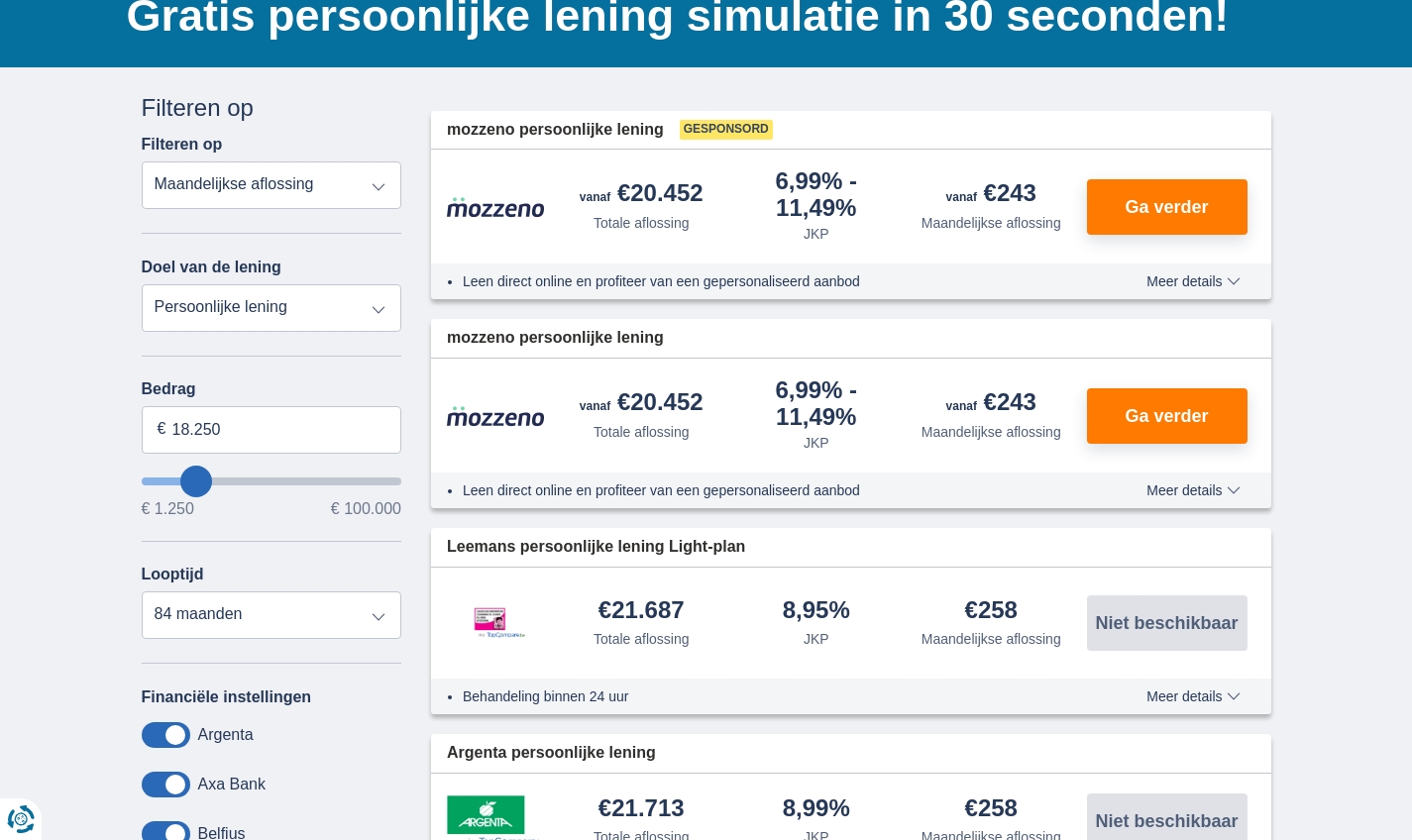 type on "19.250" 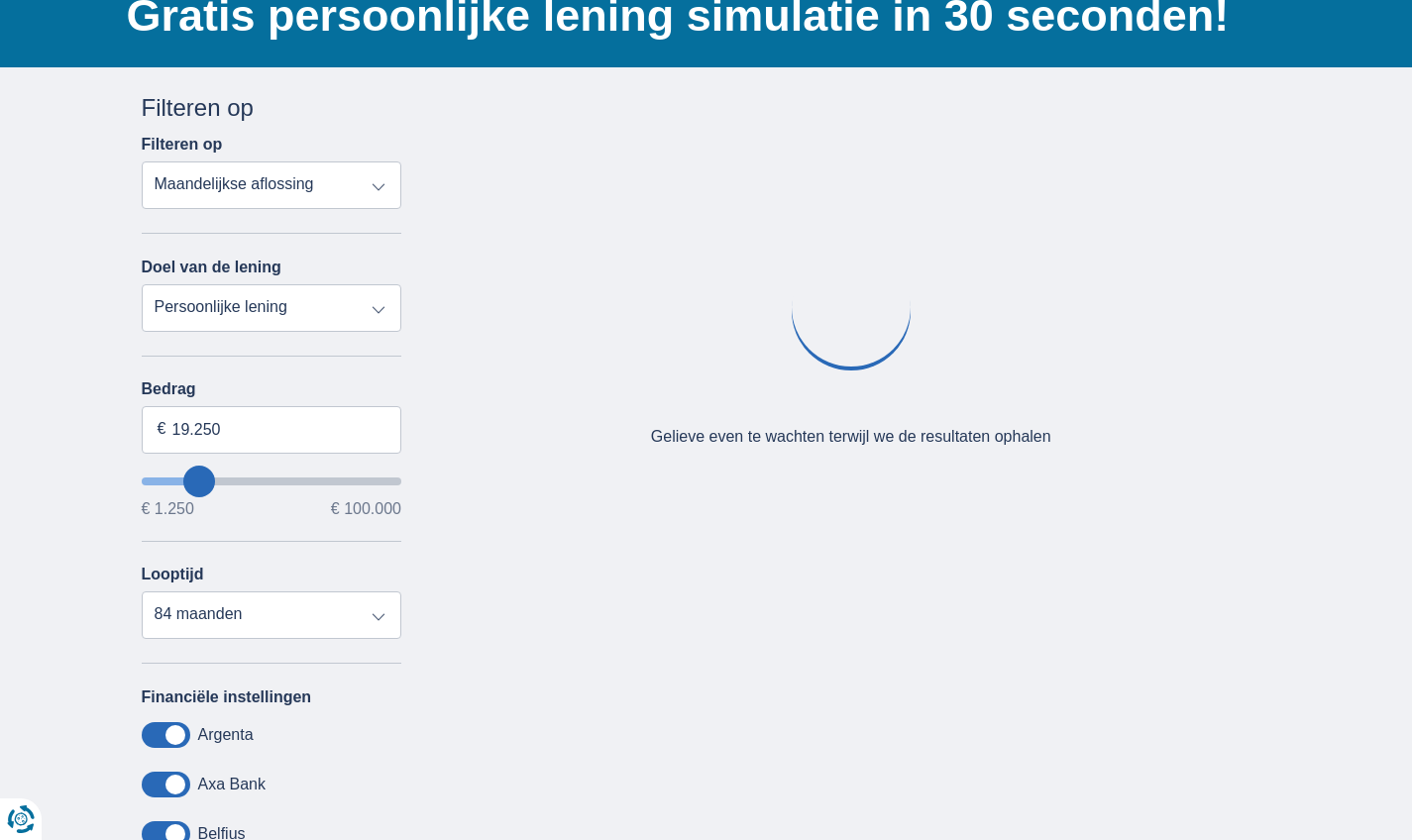 type on "20.250" 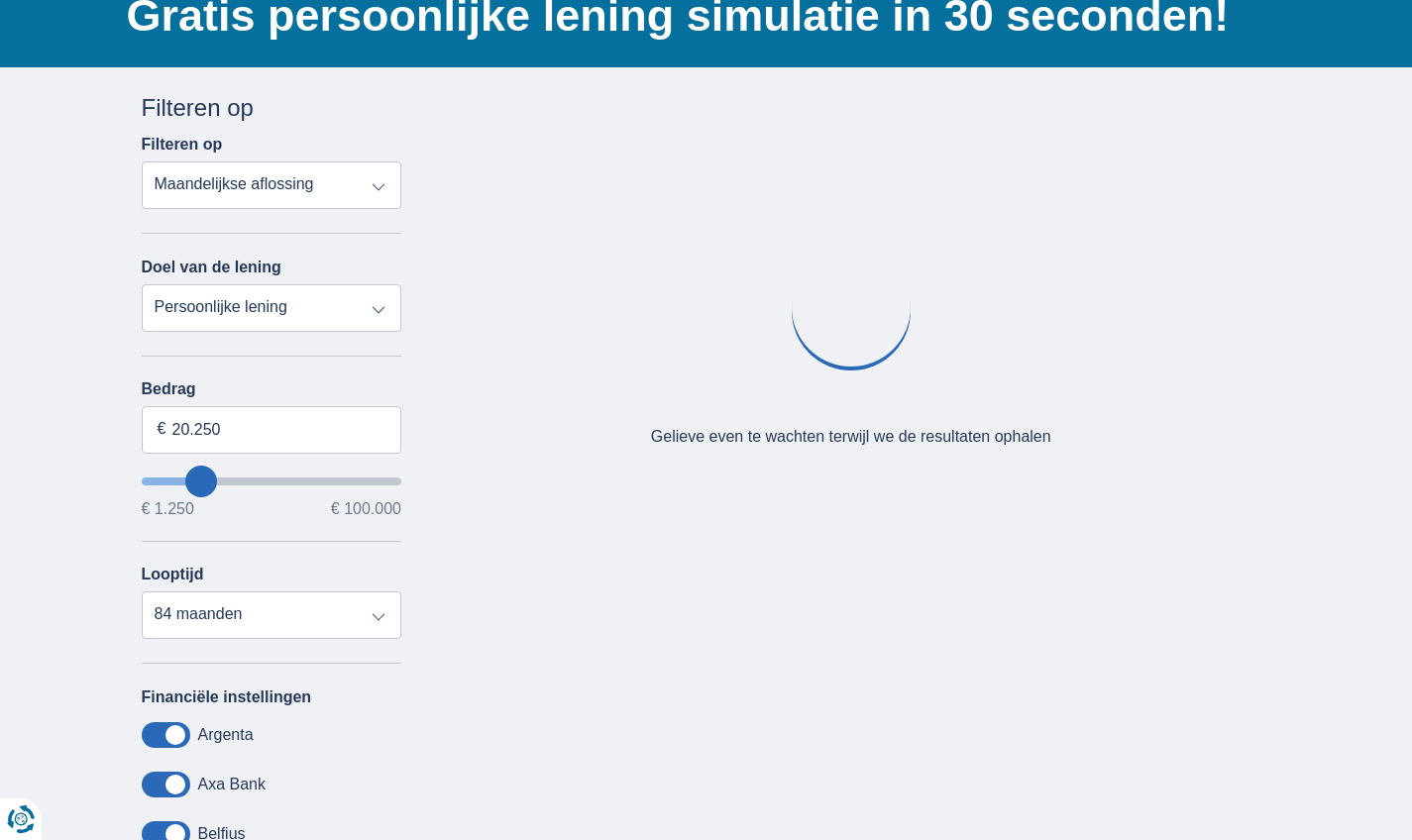 select on "120" 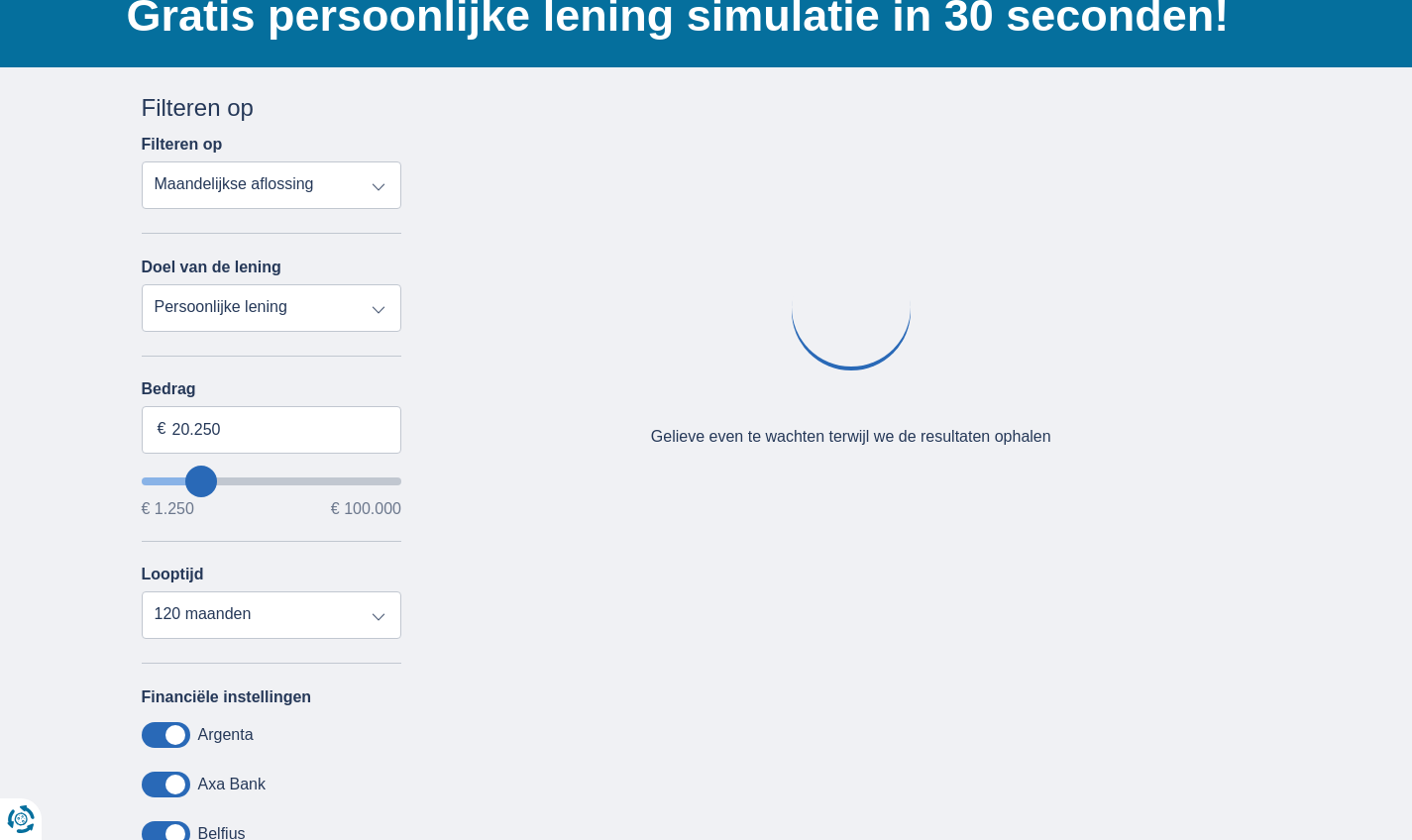 type on "19.250" 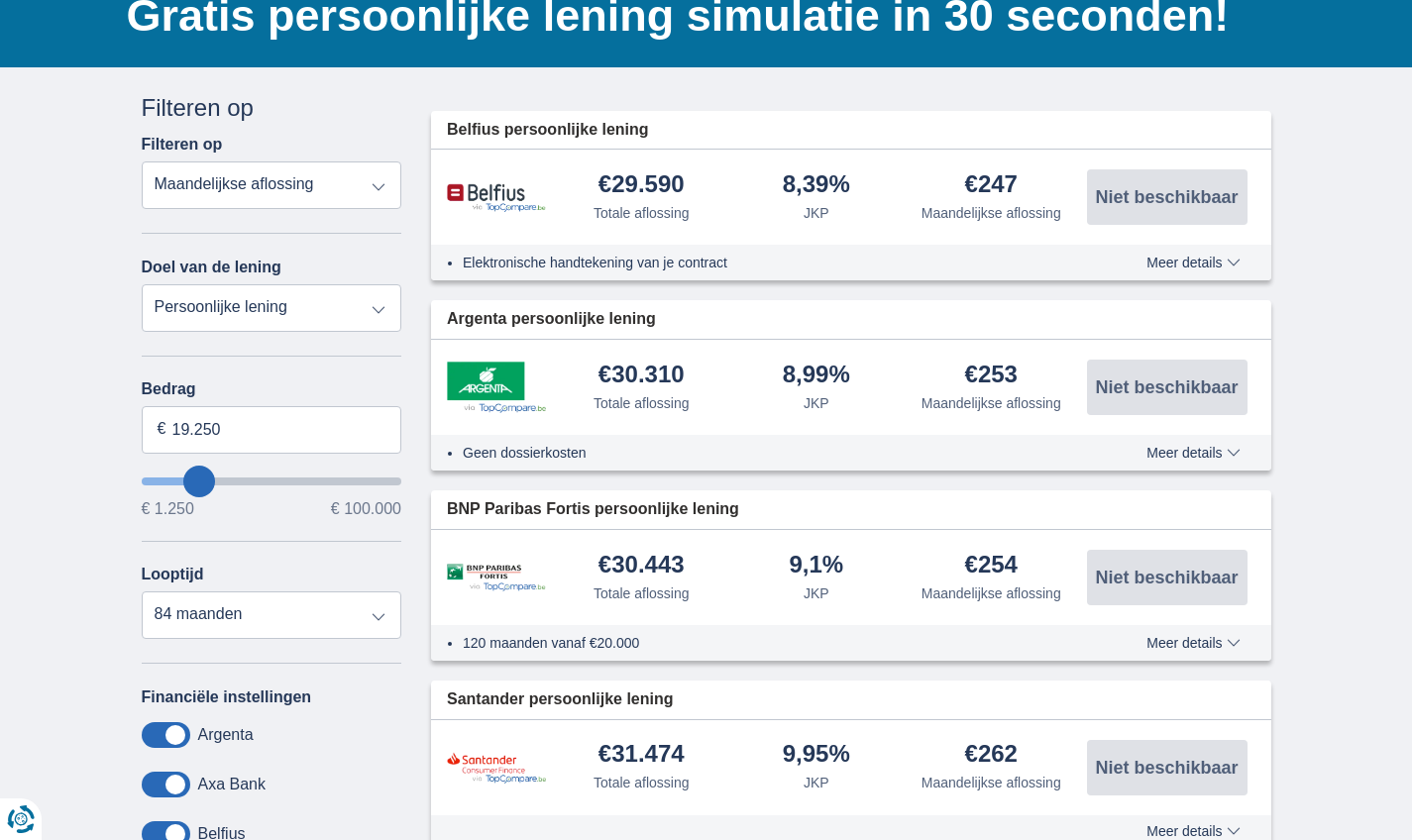 type on "18.250" 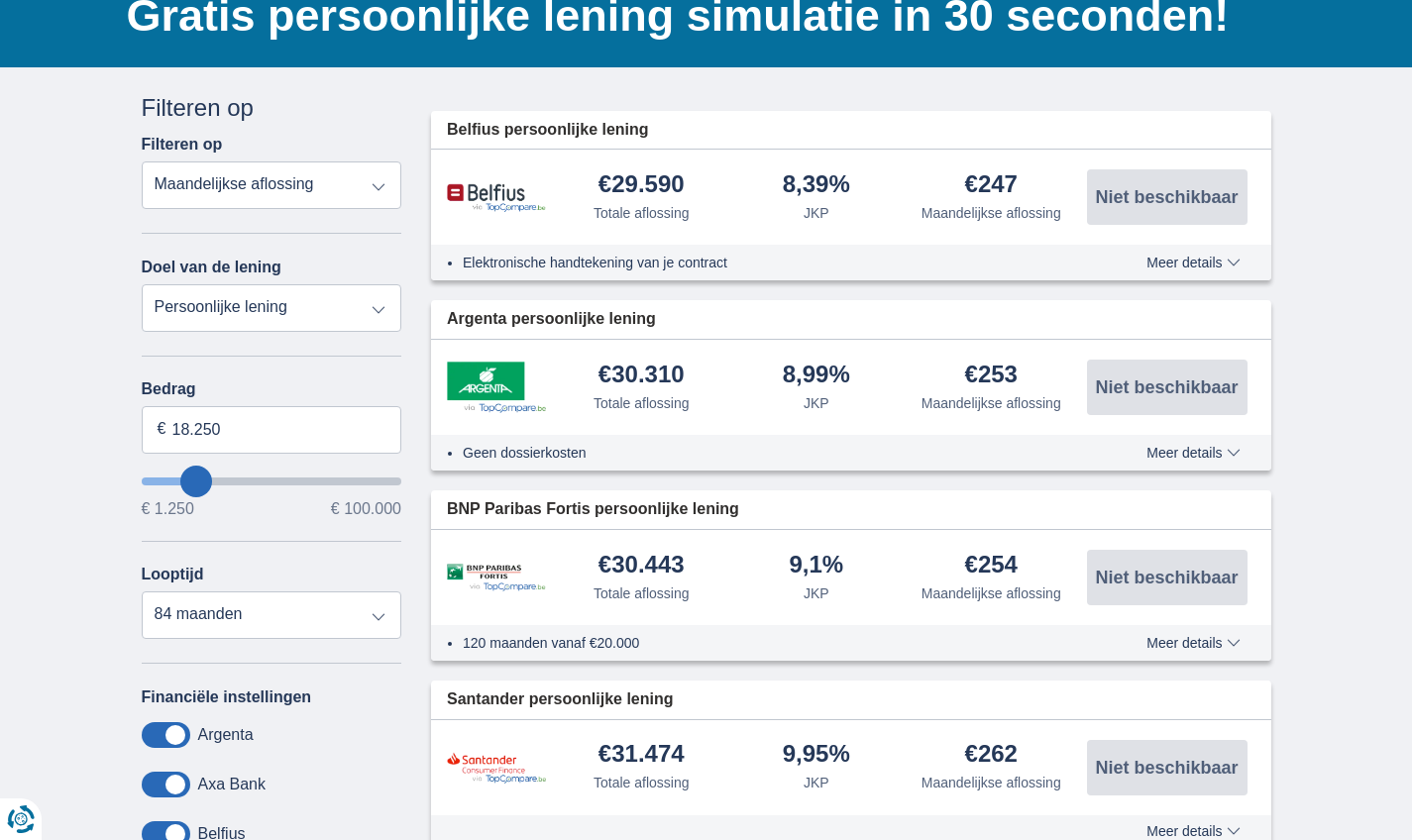 type on "19.250" 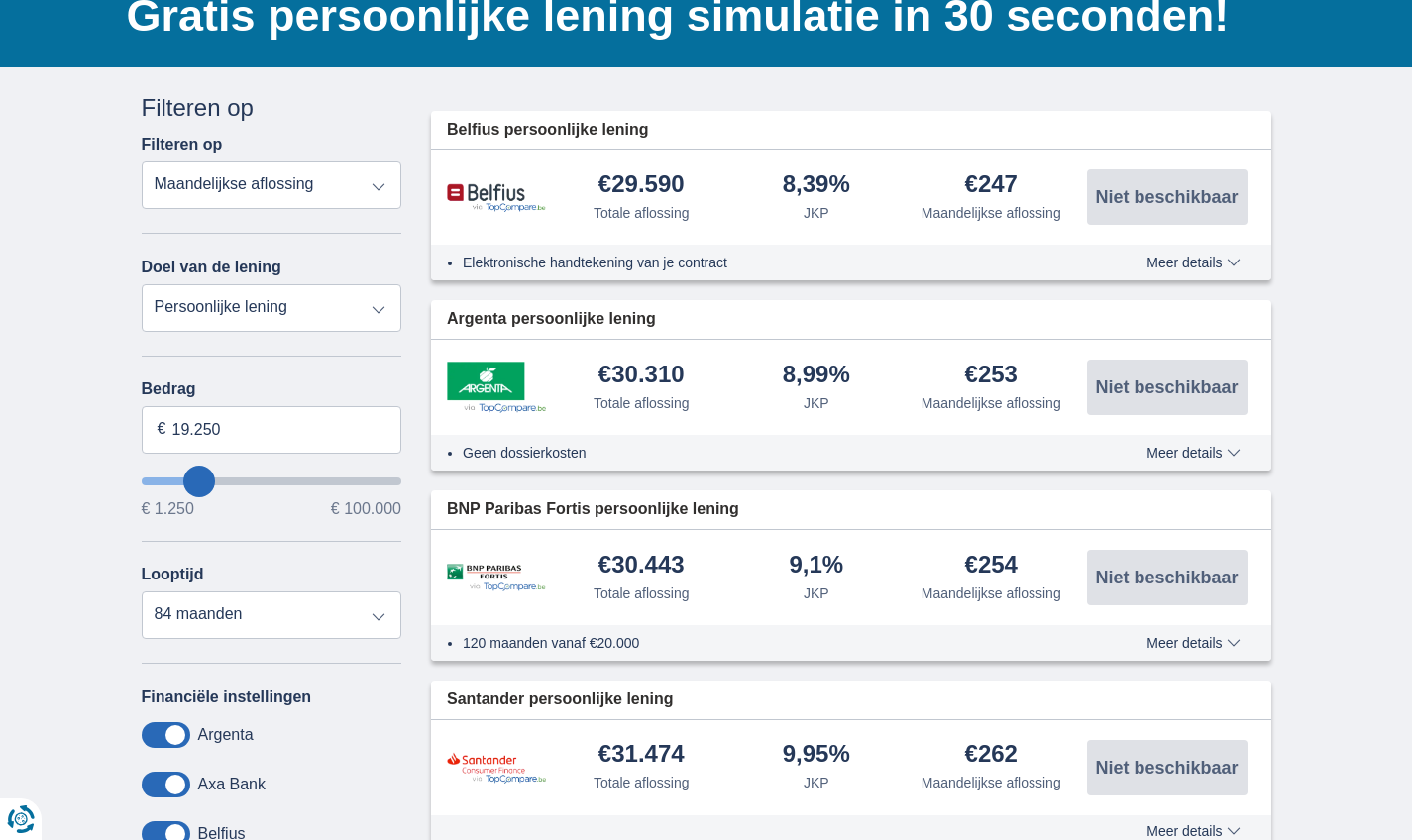 type on "20.250" 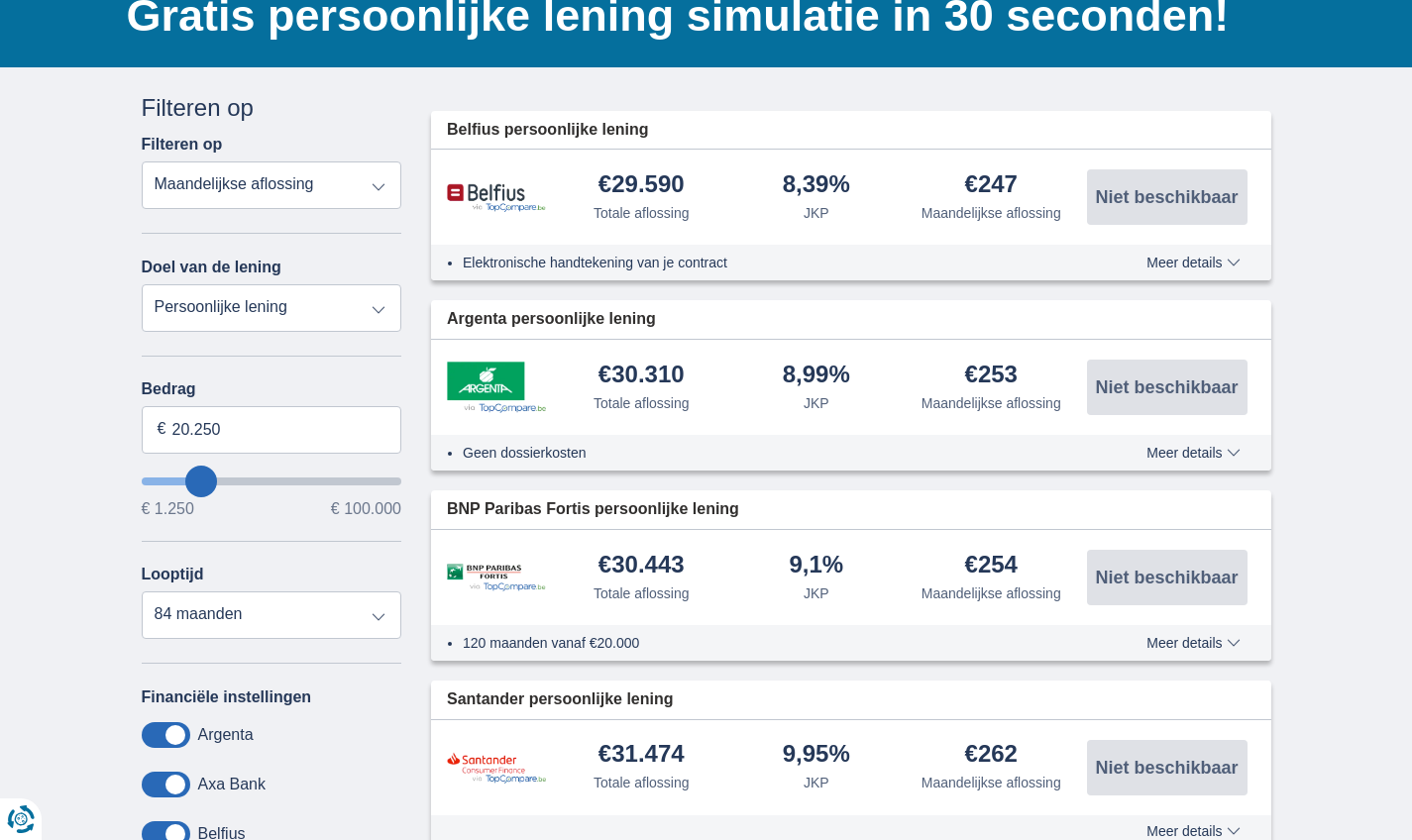select on "120" 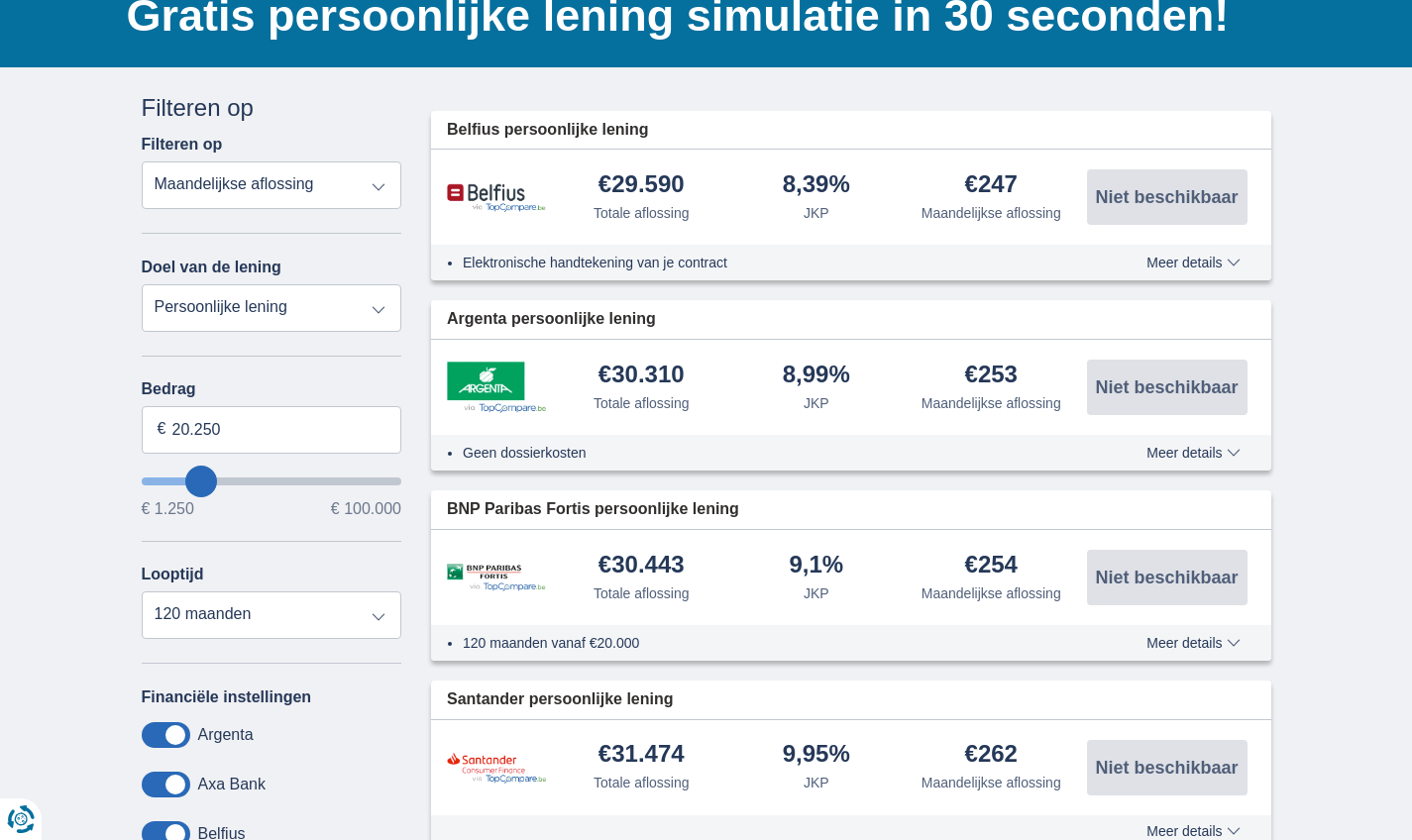 drag, startPoint x: 226, startPoint y: 484, endPoint x: 200, endPoint y: 488, distance: 26.305893 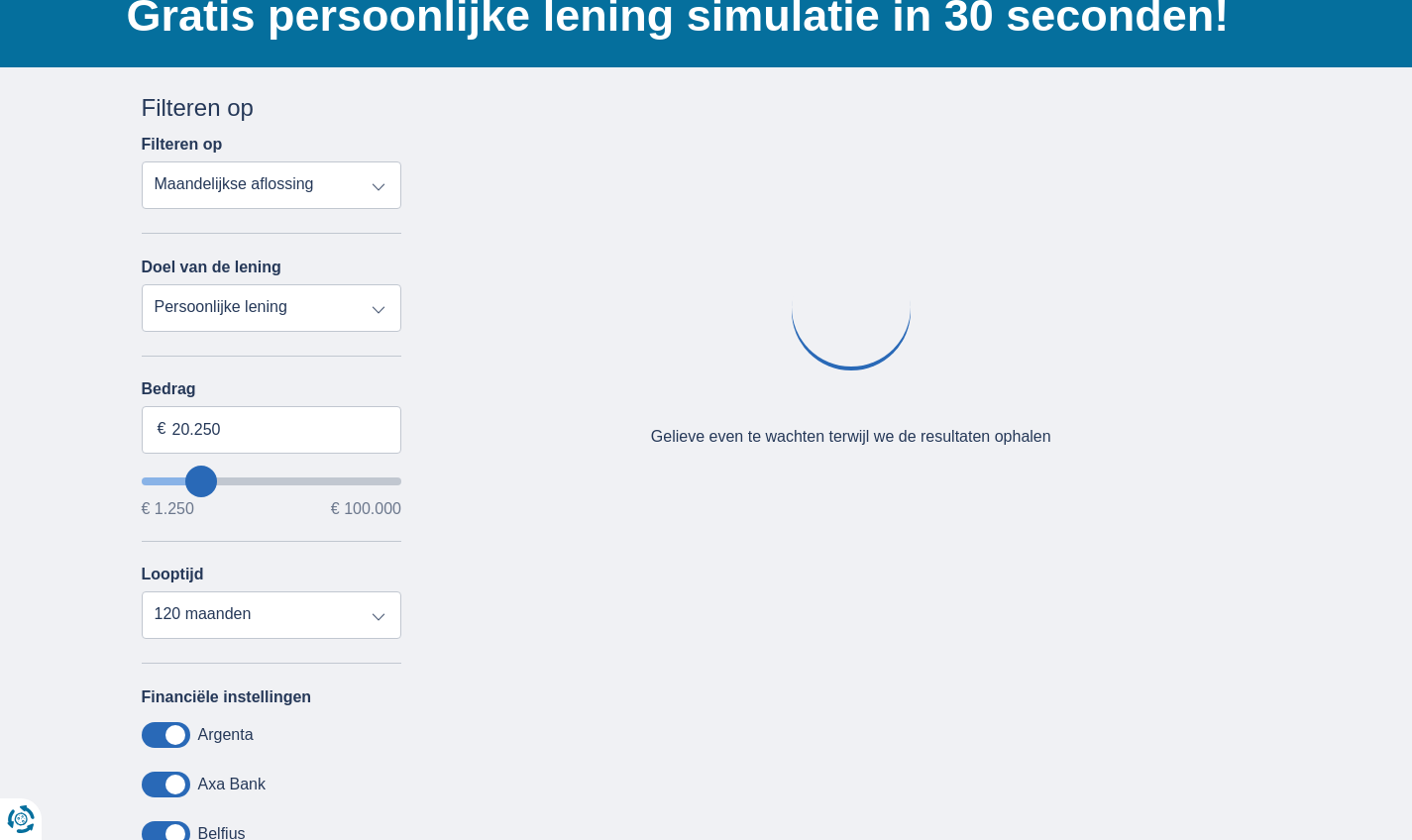 scroll, scrollTop: 0, scrollLeft: 0, axis: both 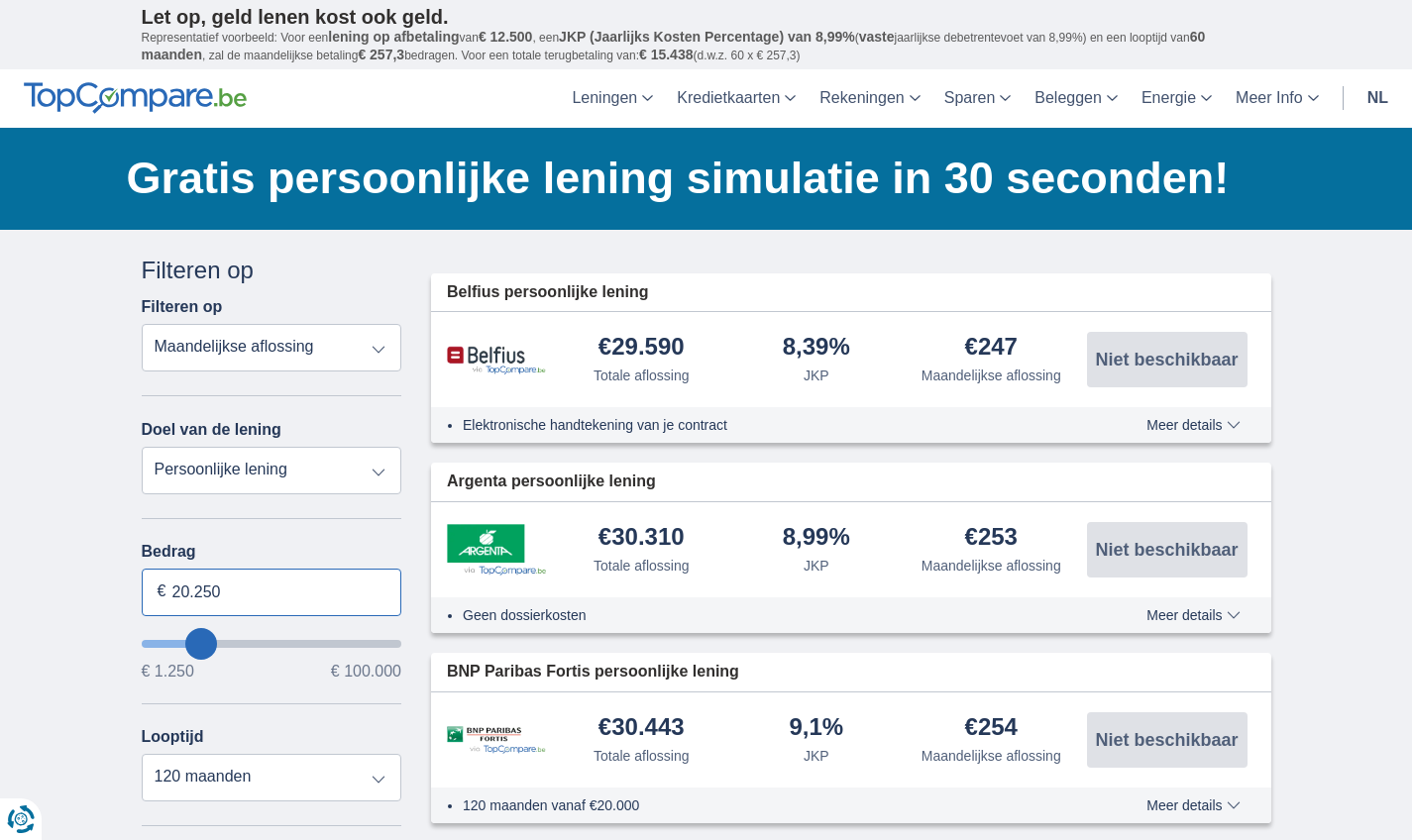 click on "20.250" at bounding box center [272, 592] 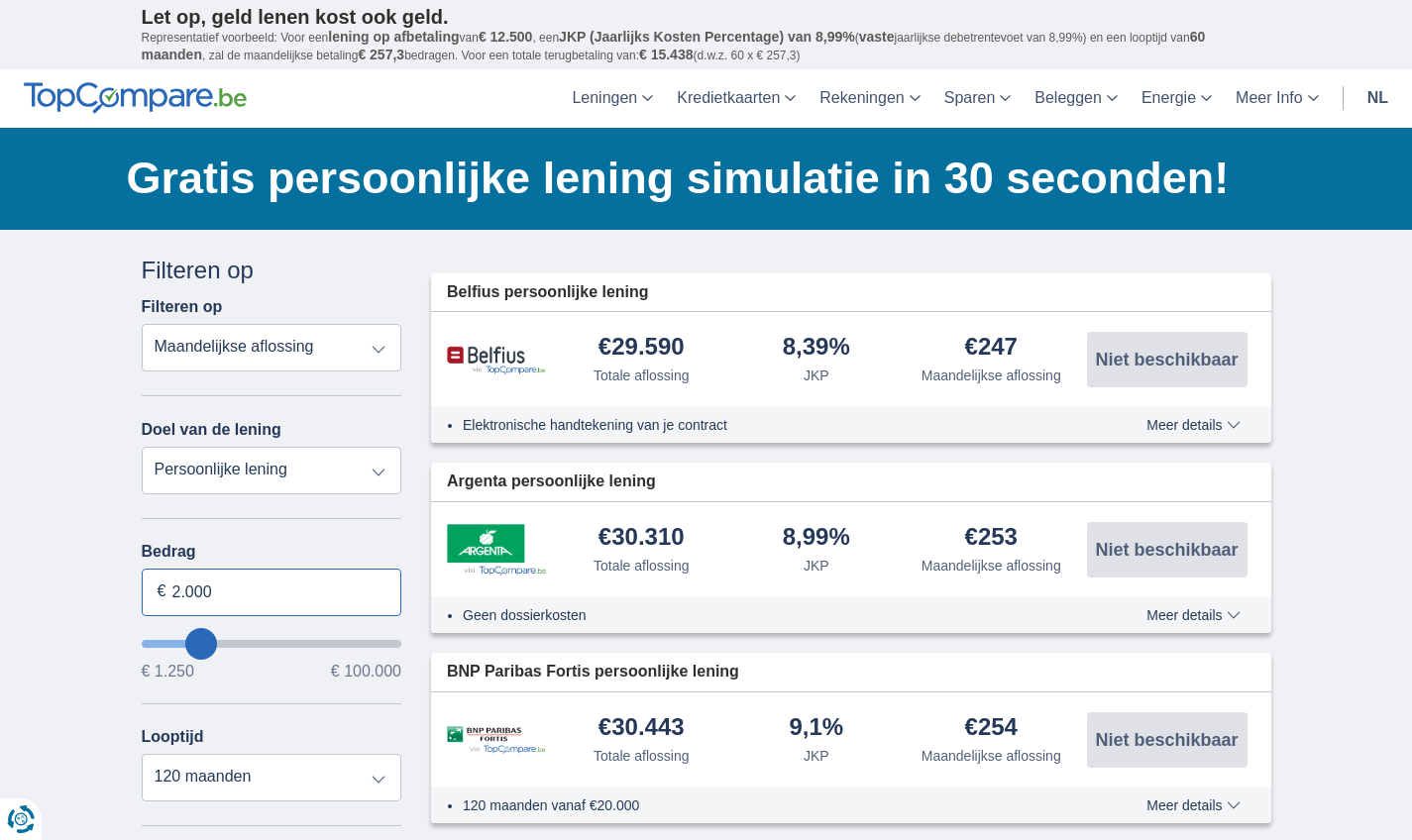 type on "20.000" 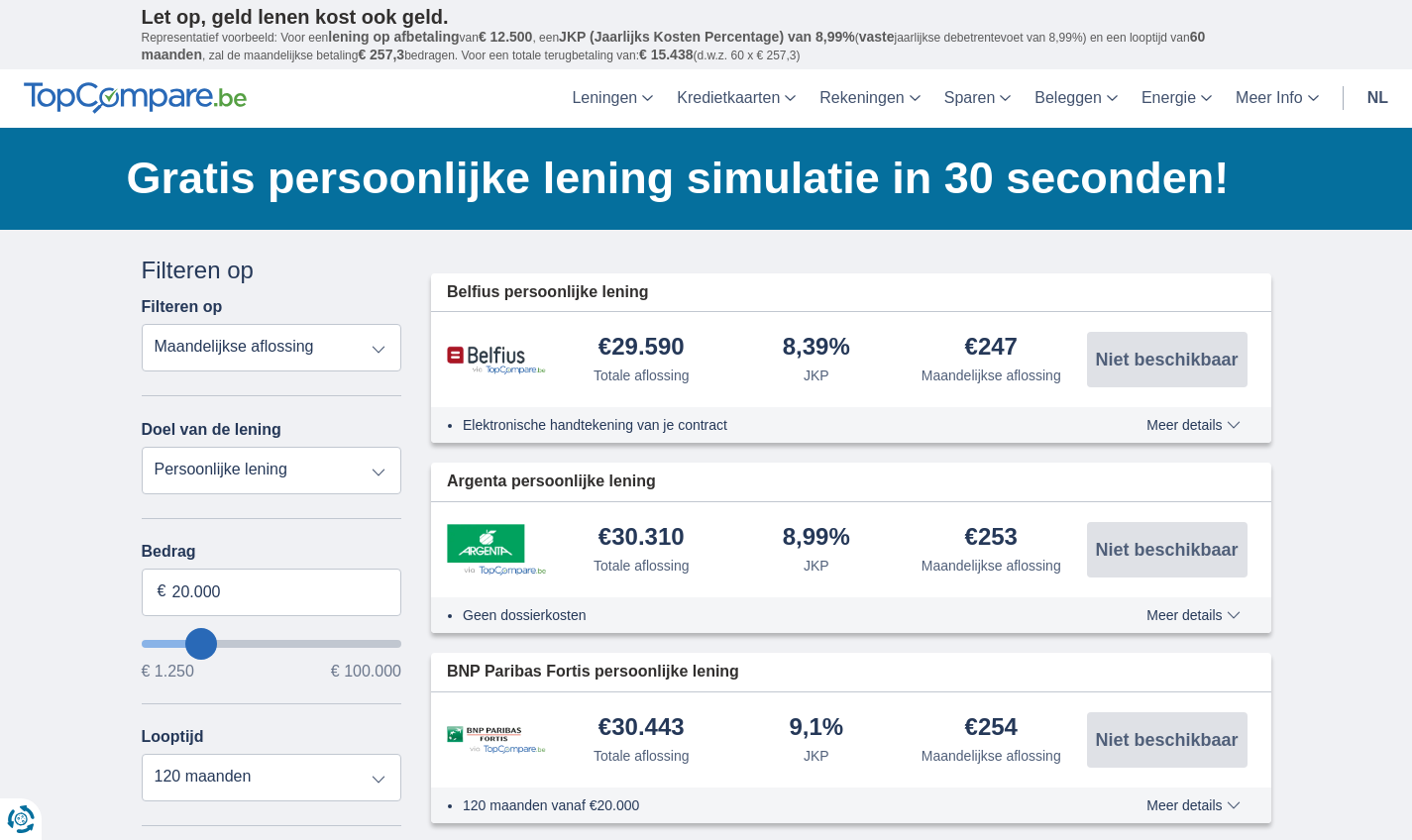 type on "20250" 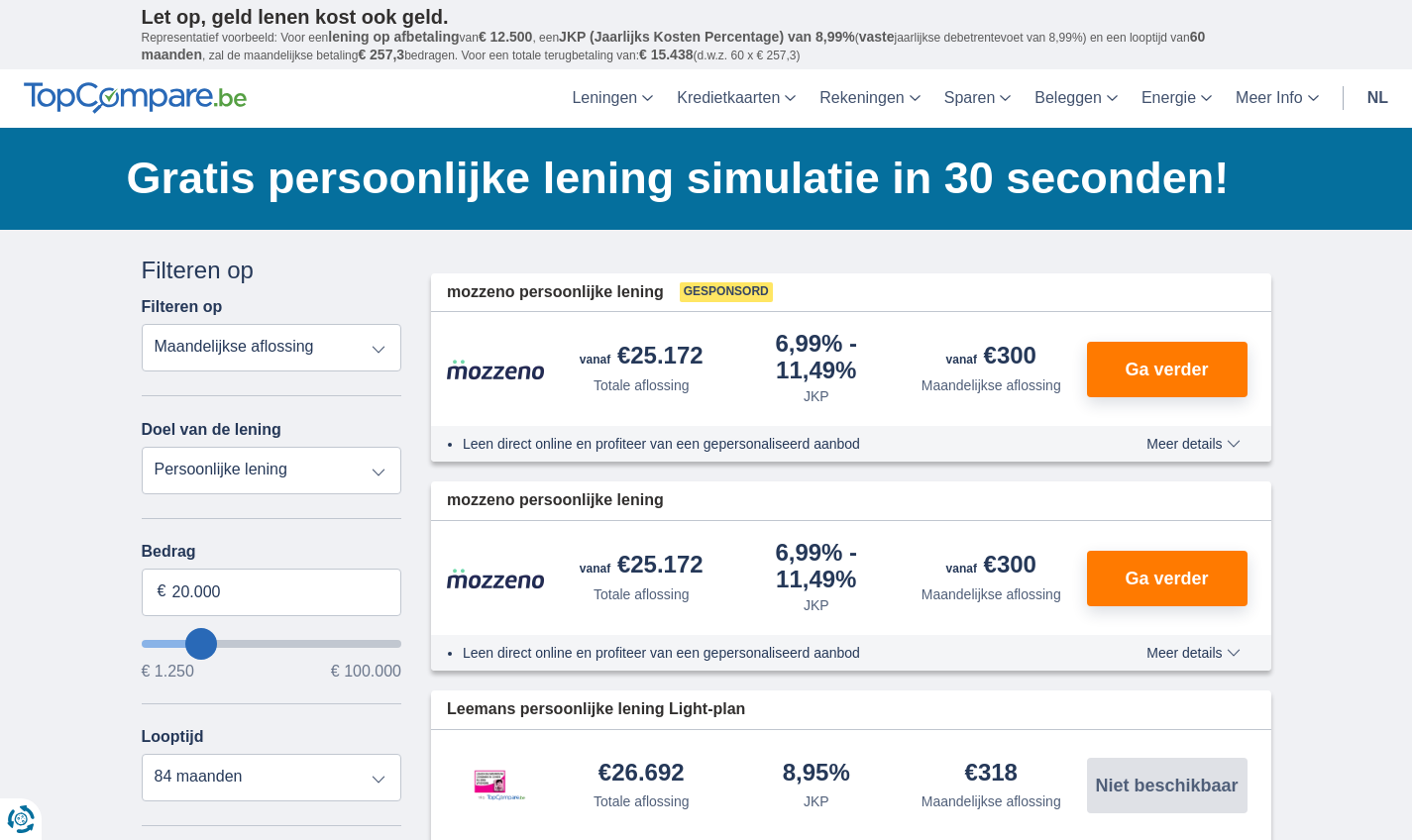 select on "debtConsolidation" 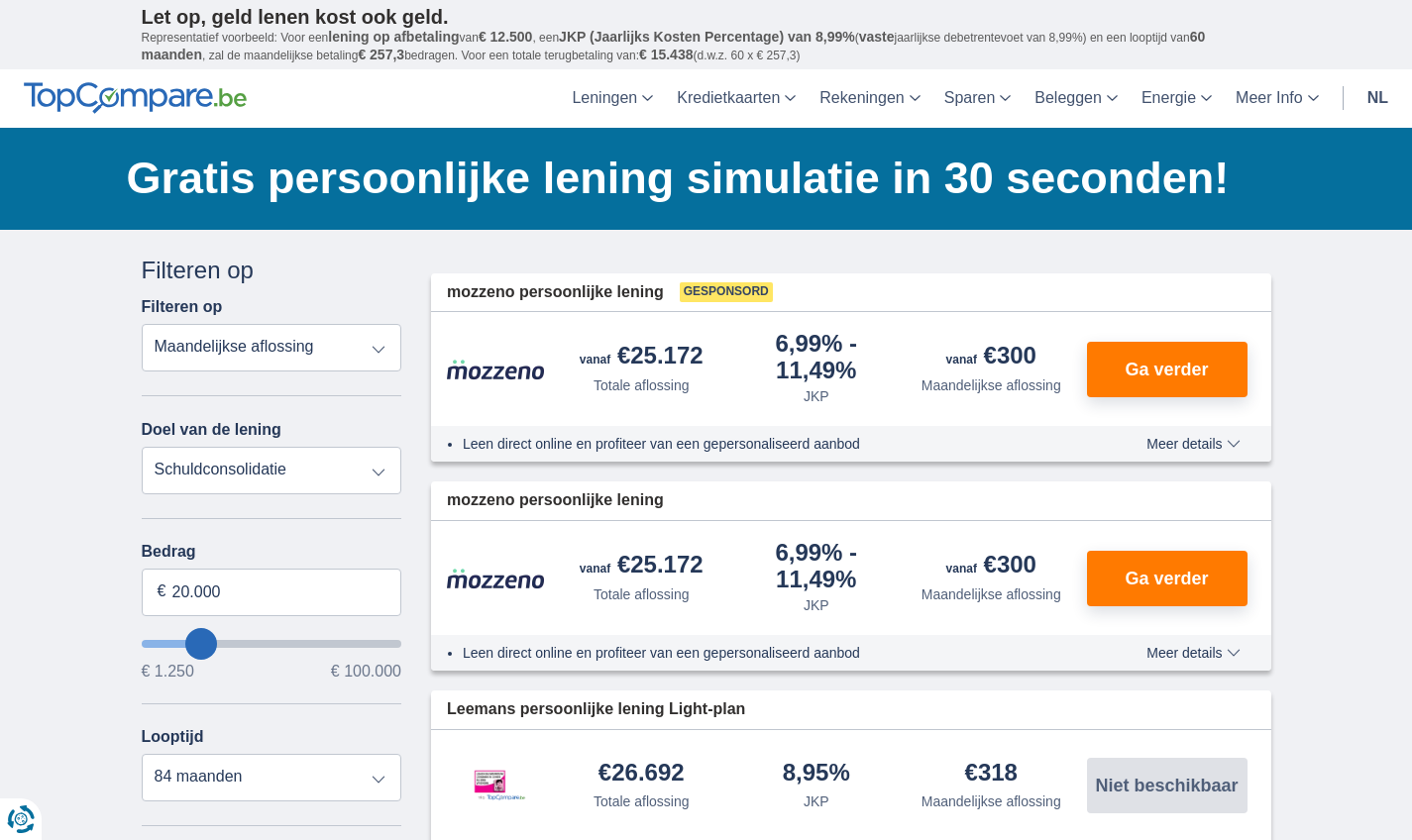 type on "10.000" 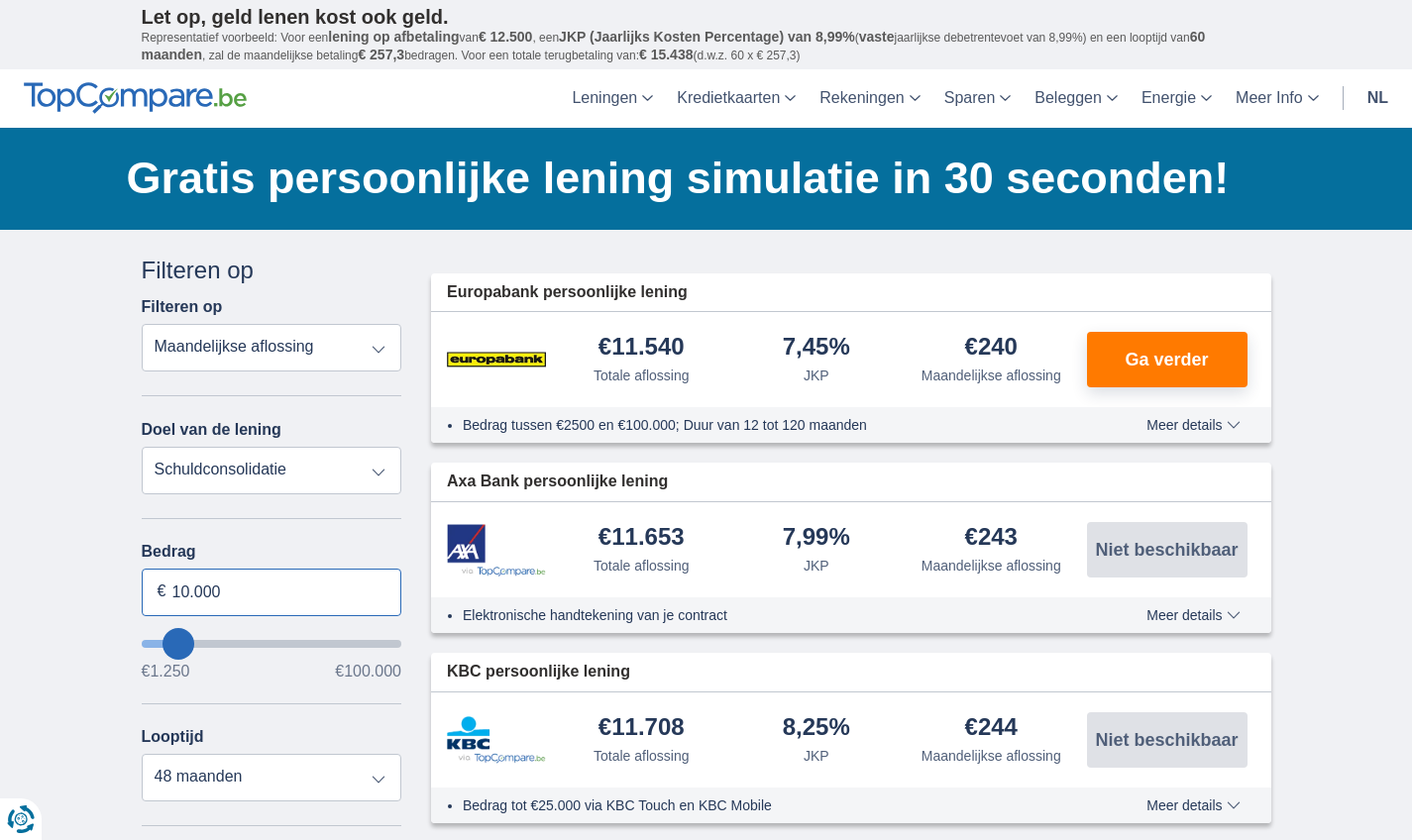drag, startPoint x: 228, startPoint y: 588, endPoint x: 162, endPoint y: 579, distance: 66.61081 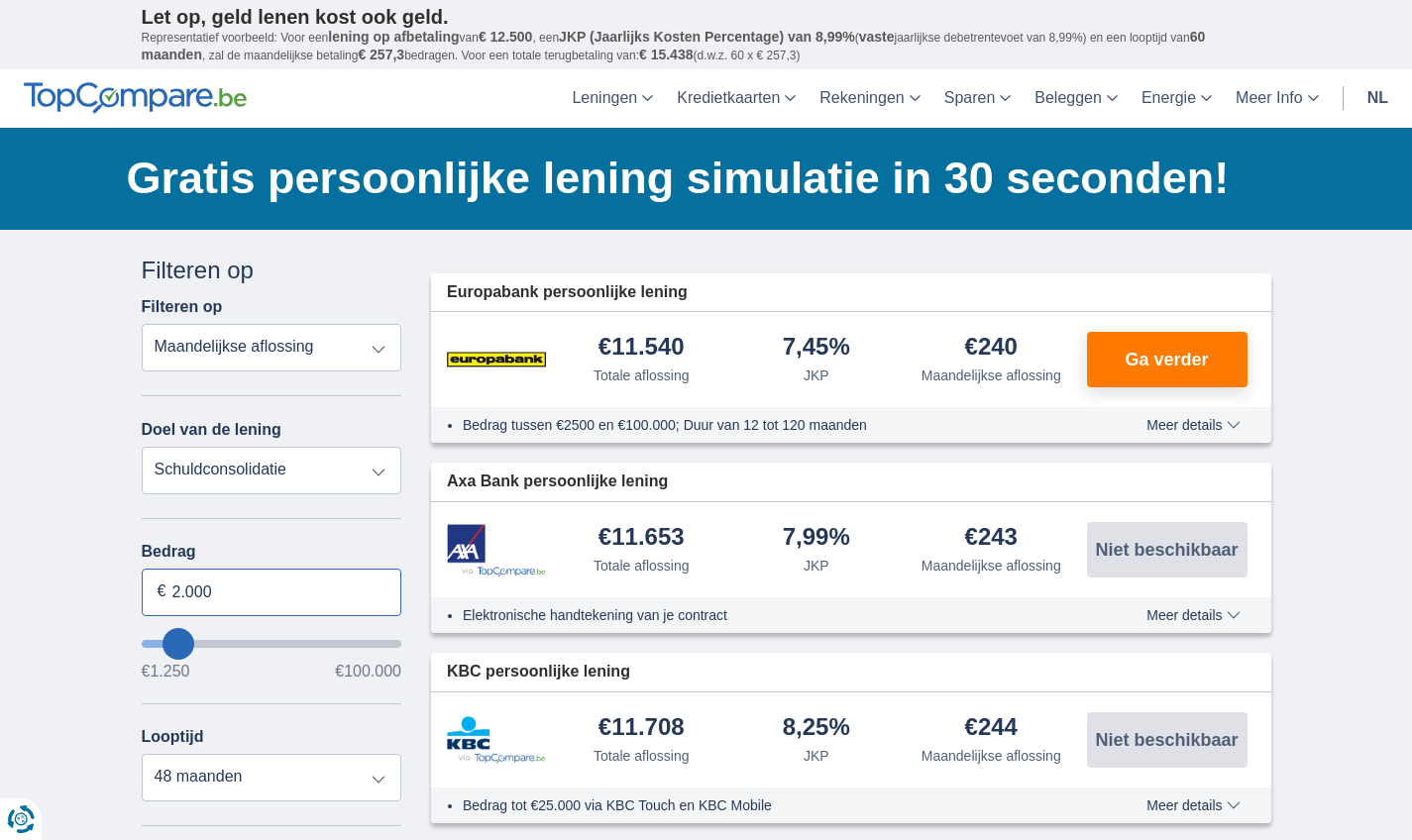 type on "20.000" 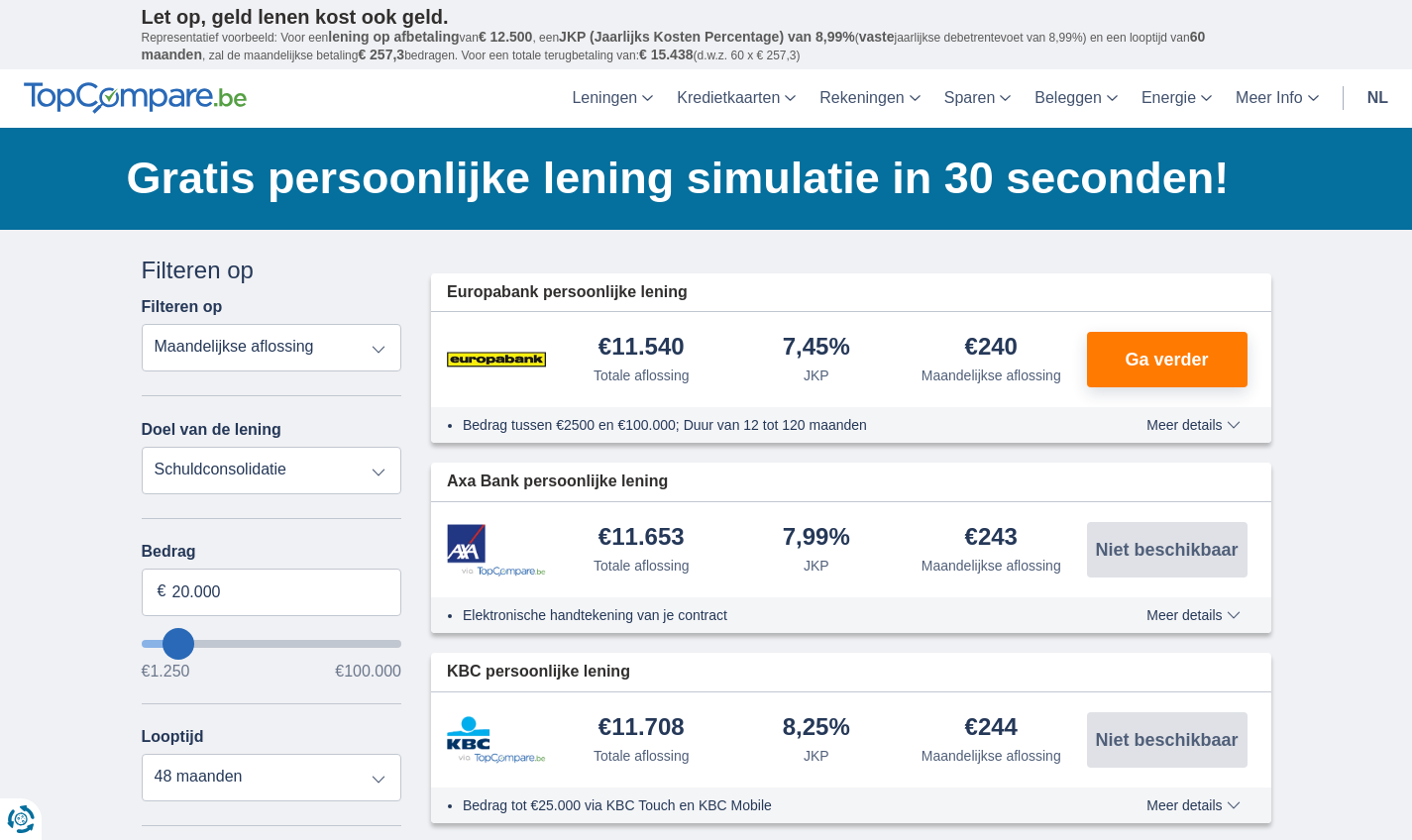 type on "20250" 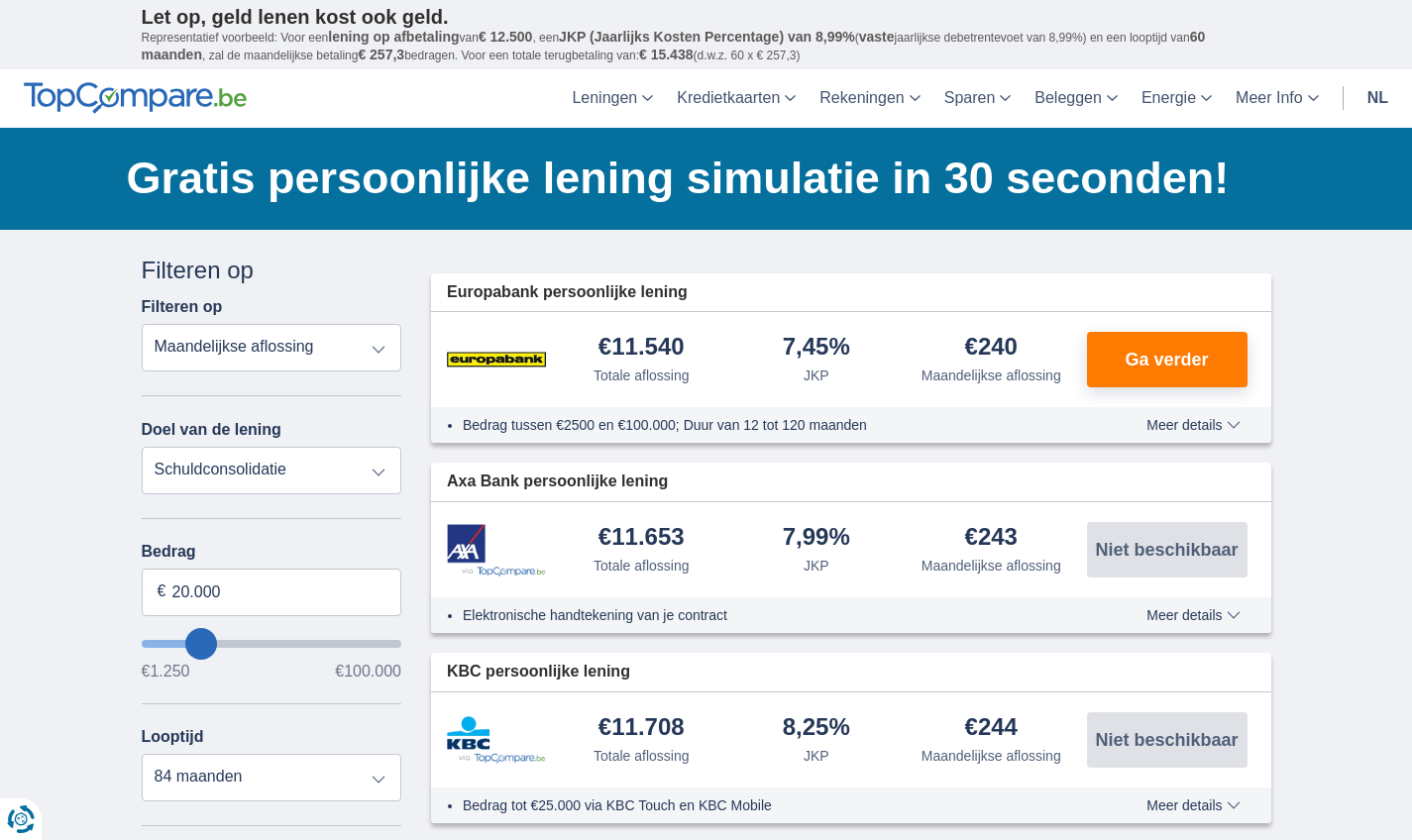 click on "Looptijd
12 maanden
18 maanden
24 maanden
30 maanden
36 maanden
42 maanden
48 maanden
60 maanden
72 maanden
84 maanden" at bounding box center (272, 765) 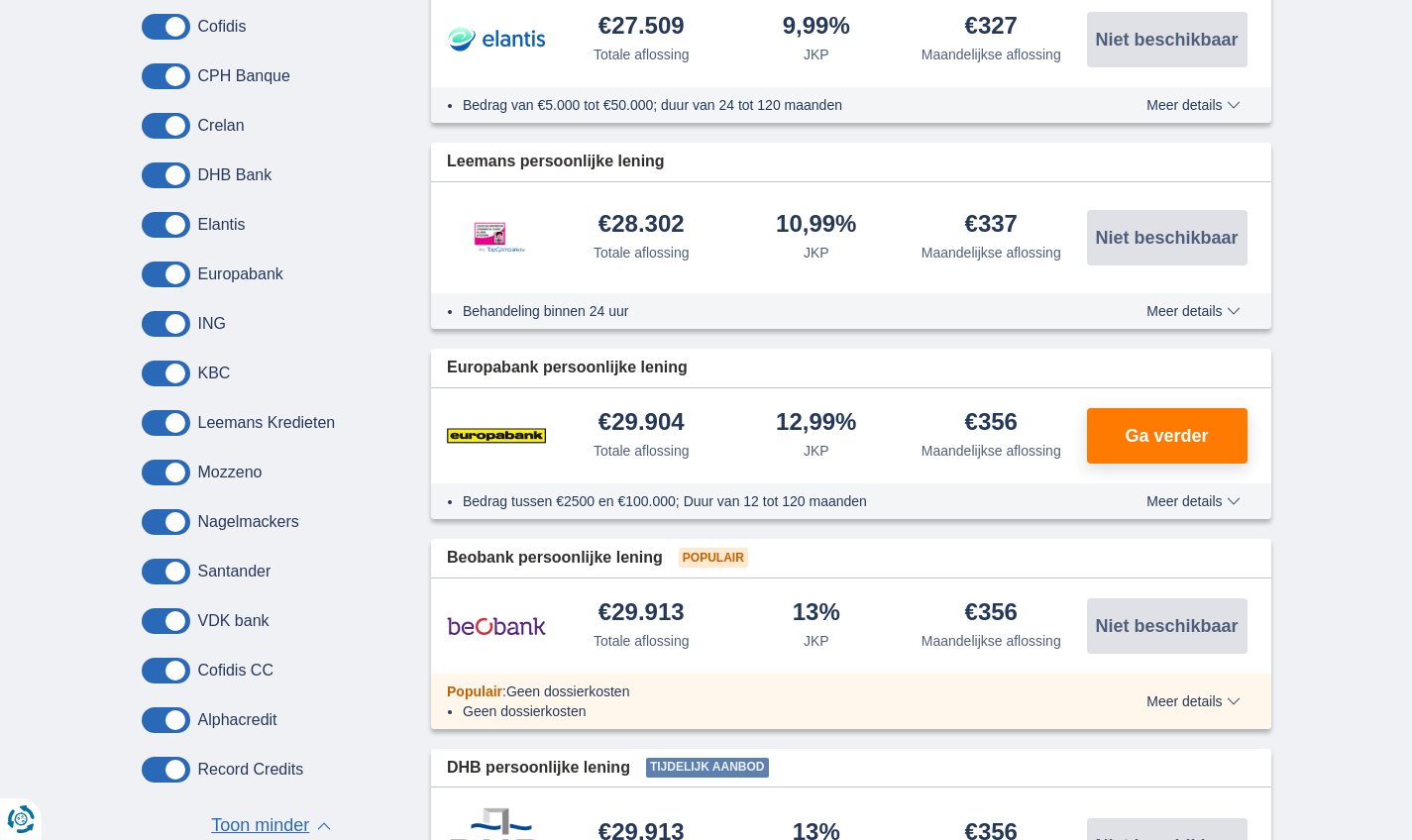 scroll, scrollTop: 1419, scrollLeft: 0, axis: vertical 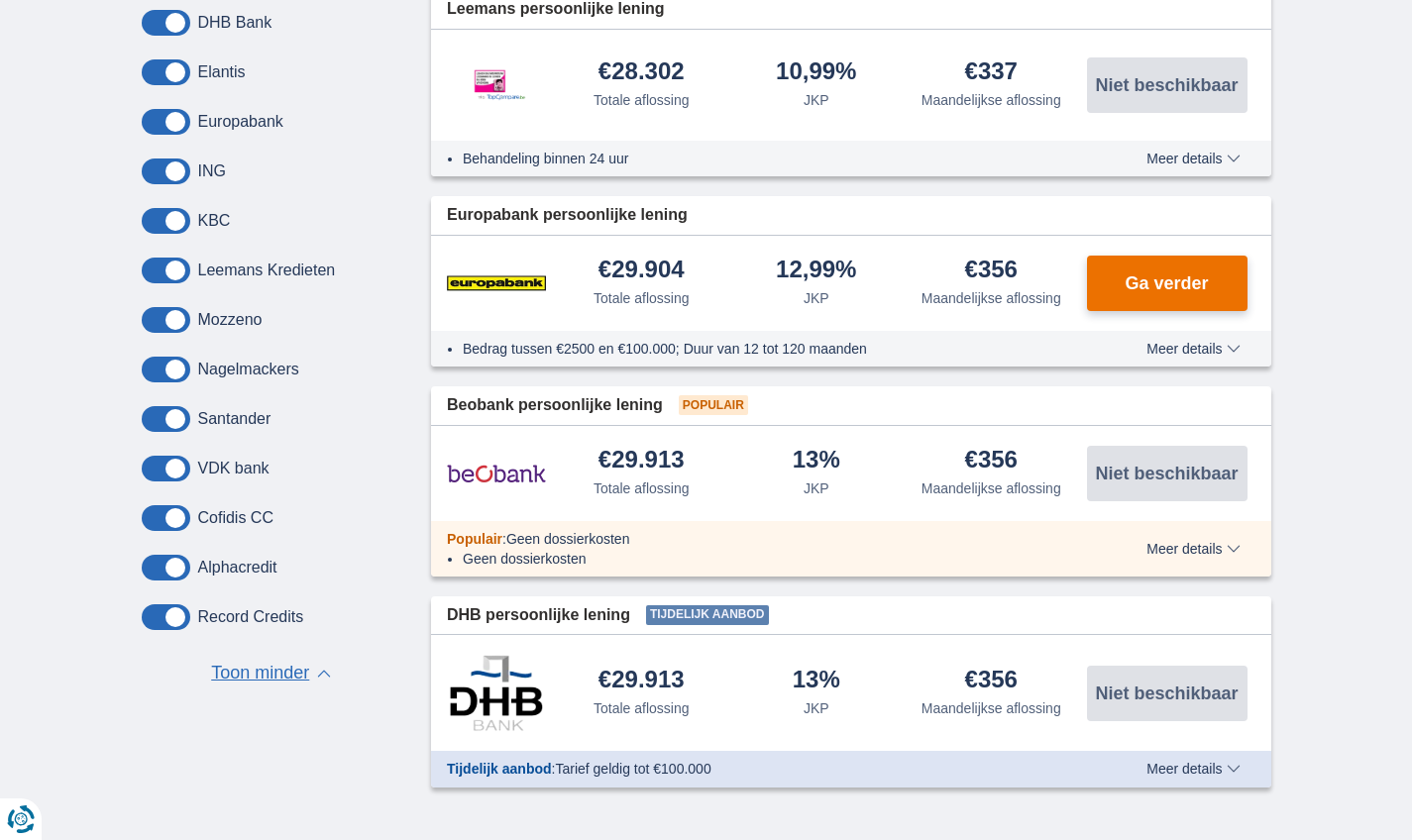 click on "Ga verder" at bounding box center [1166, 283] 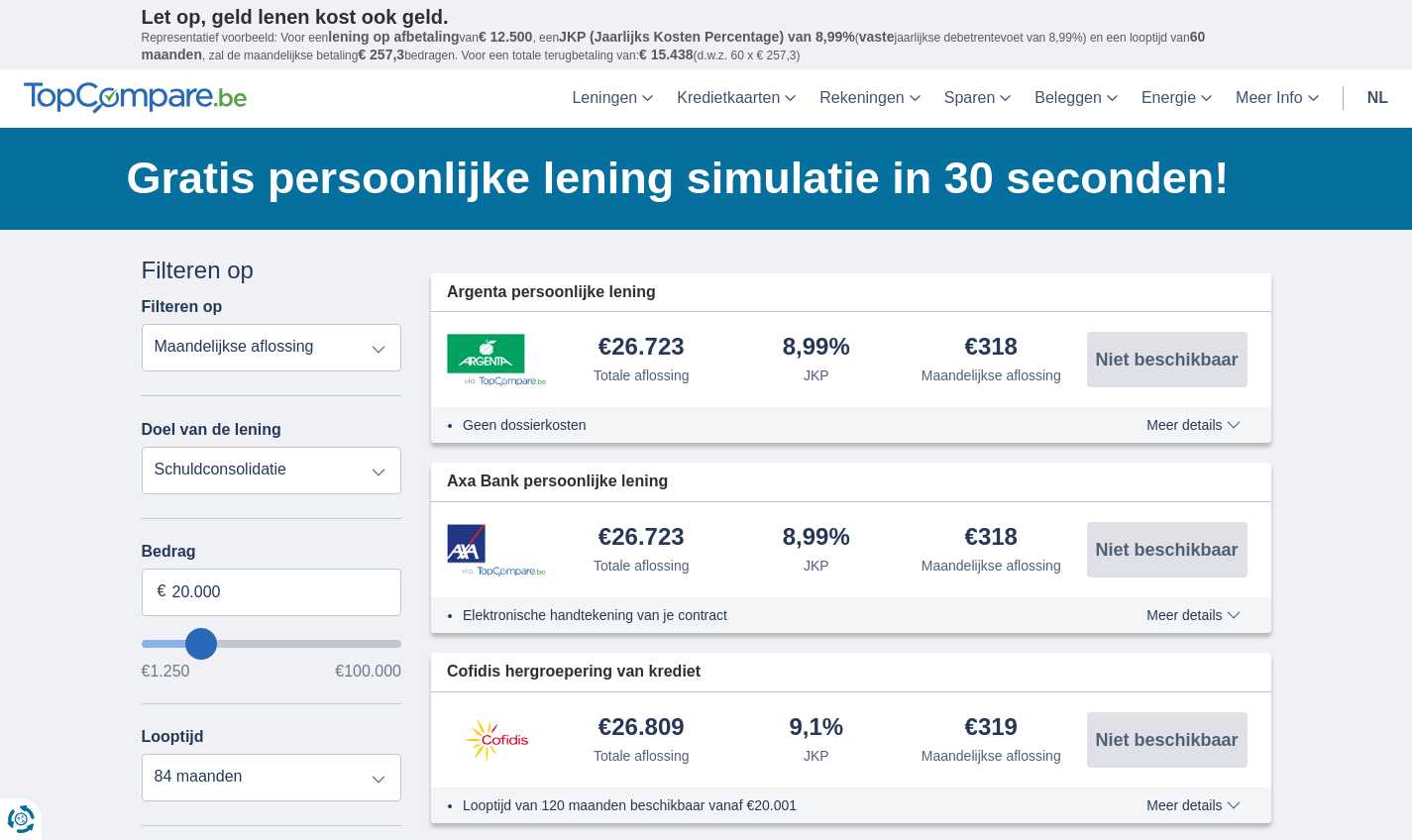 scroll, scrollTop: 162, scrollLeft: 0, axis: vertical 